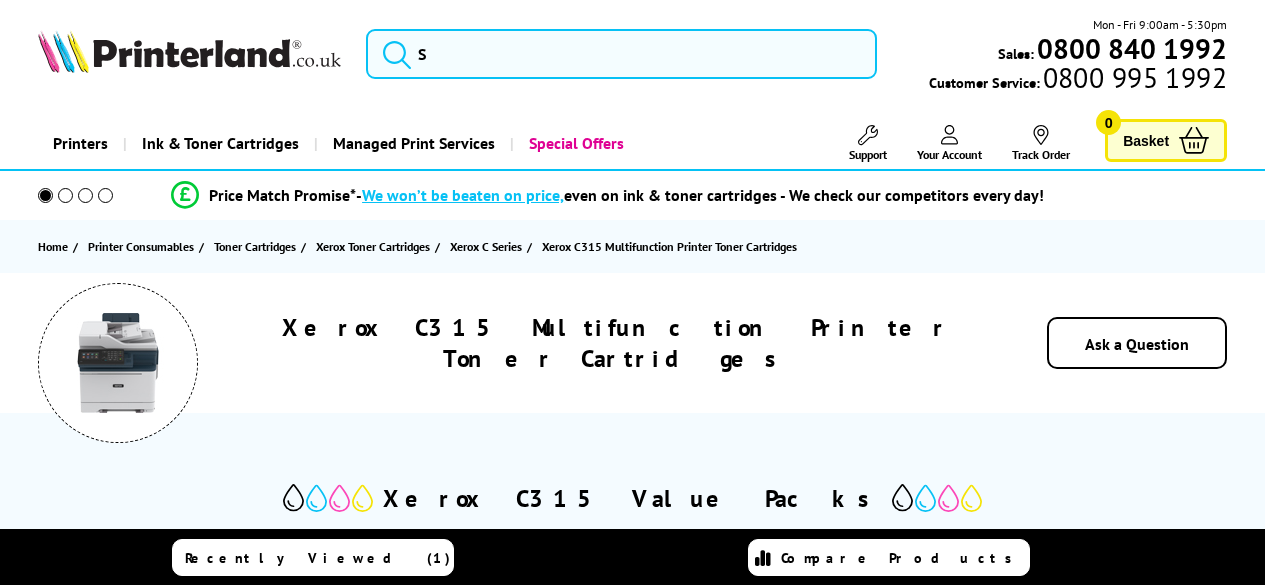 scroll, scrollTop: 0, scrollLeft: 0, axis: both 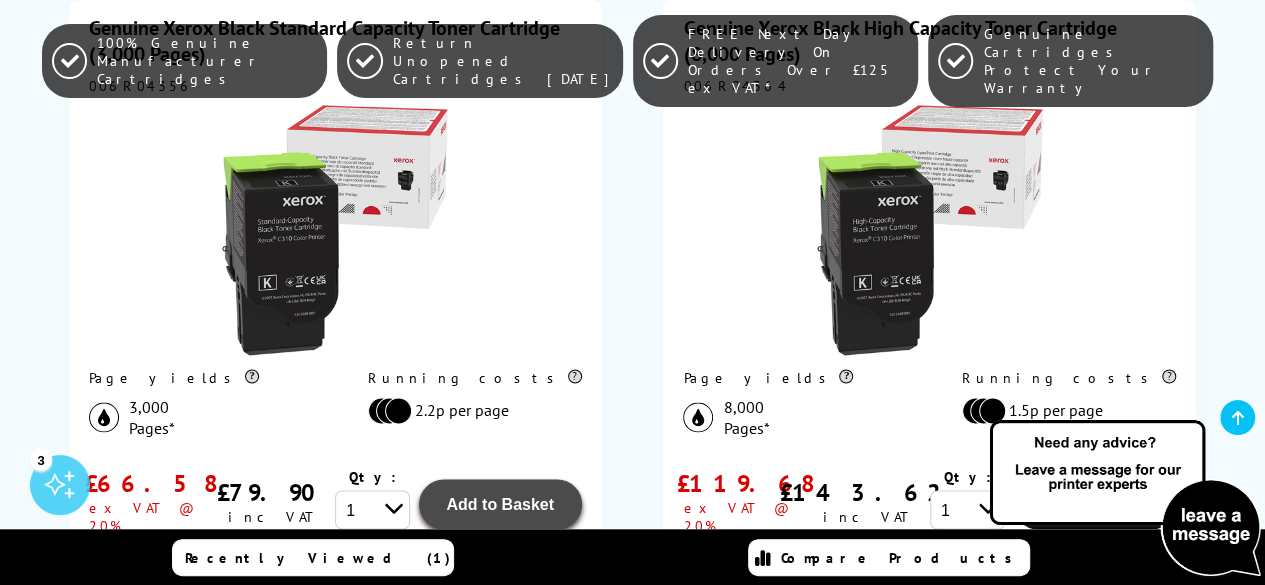 click on "Add to Basket" at bounding box center [500, -291] 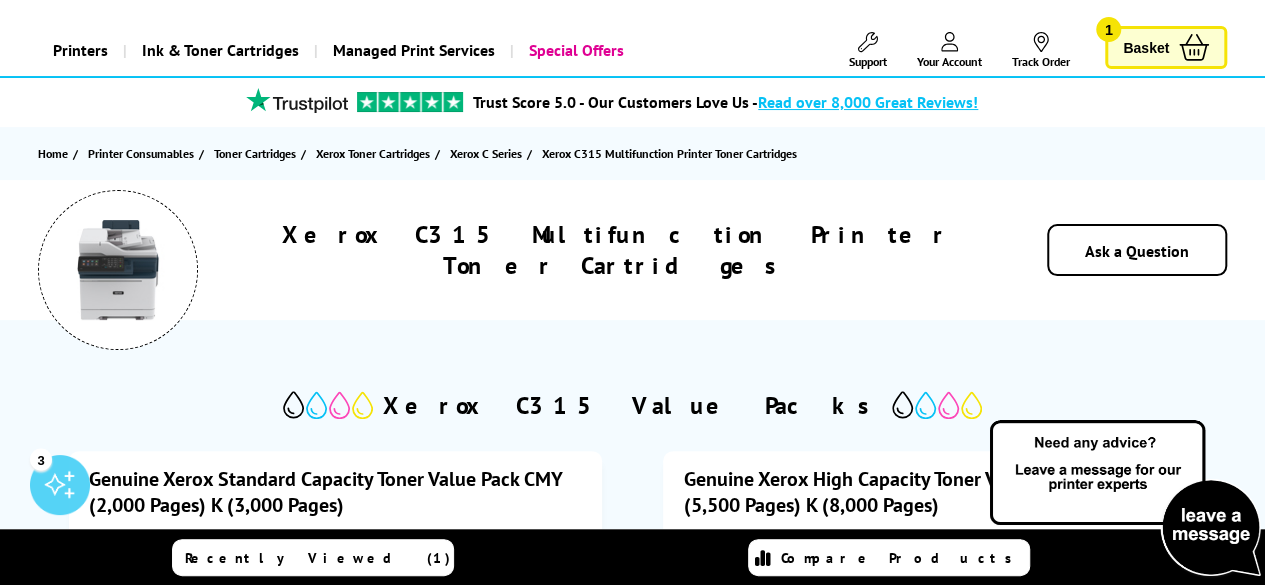 scroll, scrollTop: 66, scrollLeft: 0, axis: vertical 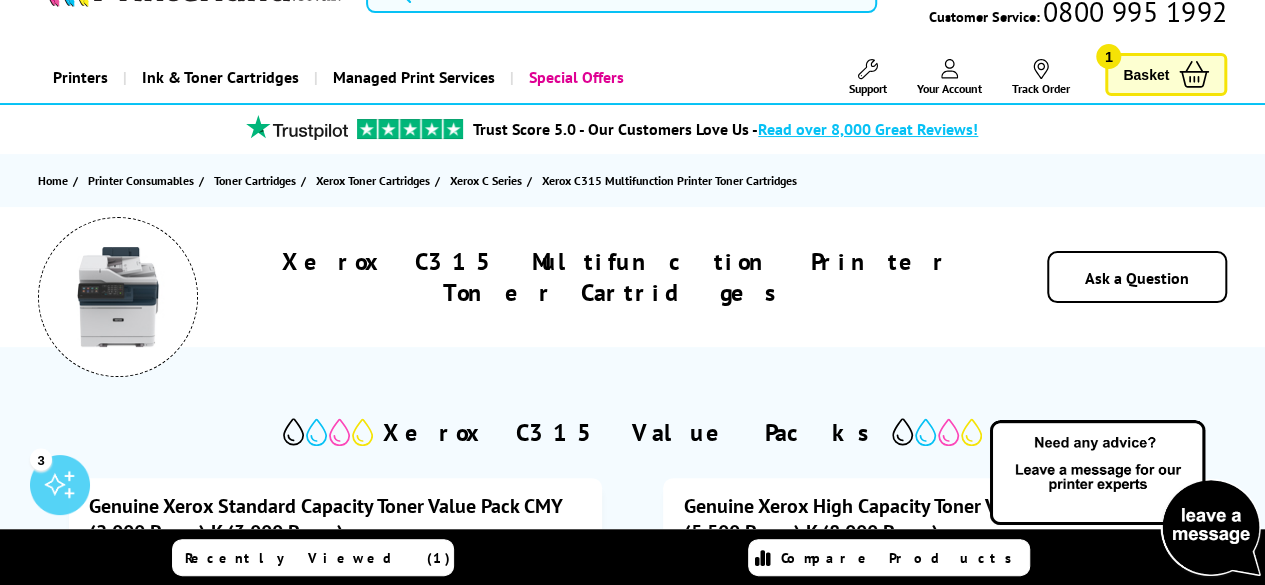 click 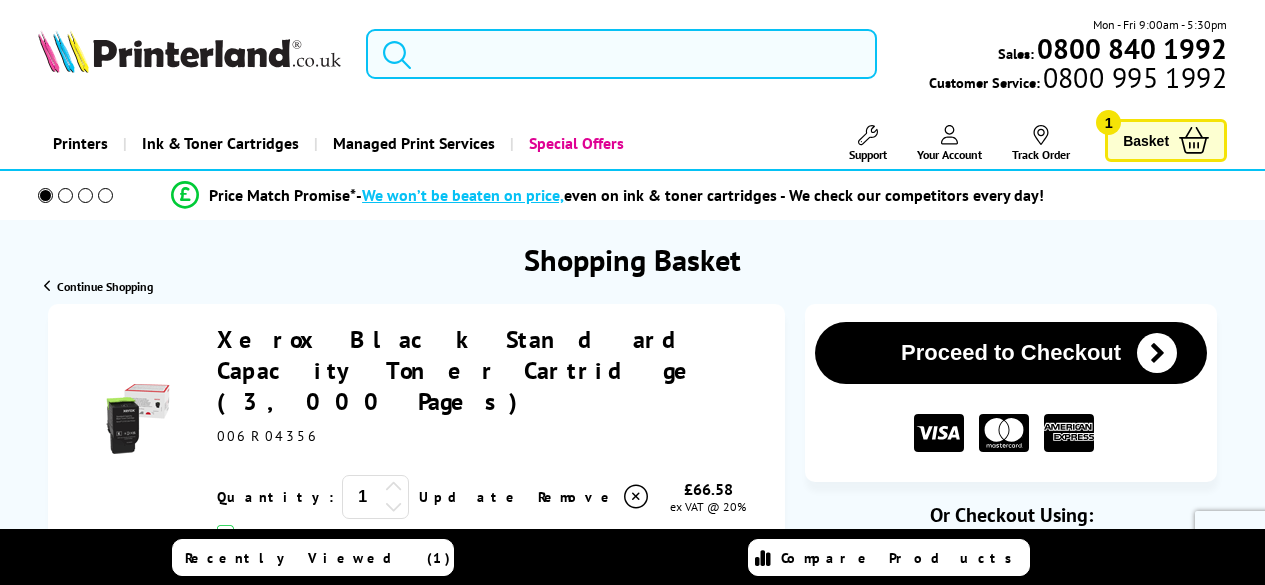 scroll, scrollTop: 0, scrollLeft: 0, axis: both 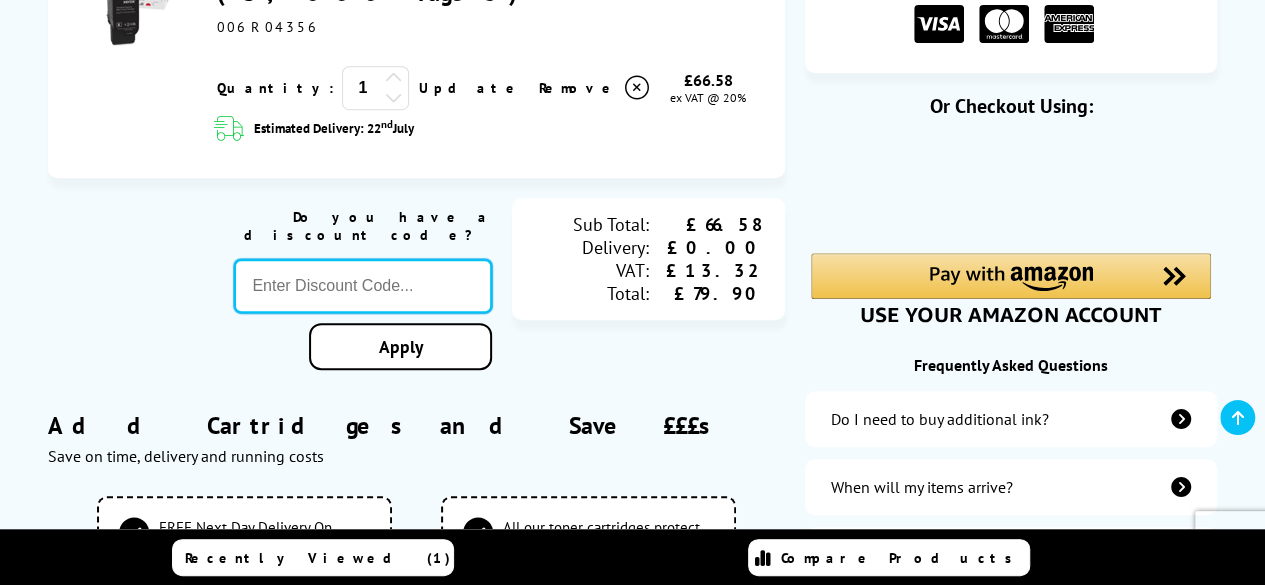 click at bounding box center [363, 286] 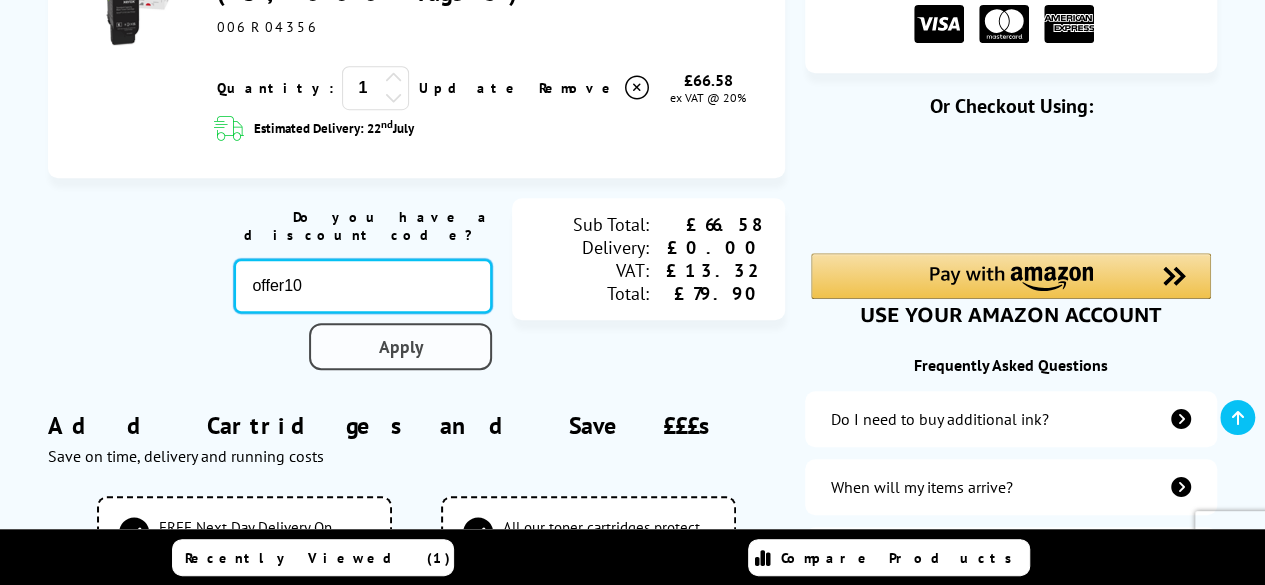 type on "offer10" 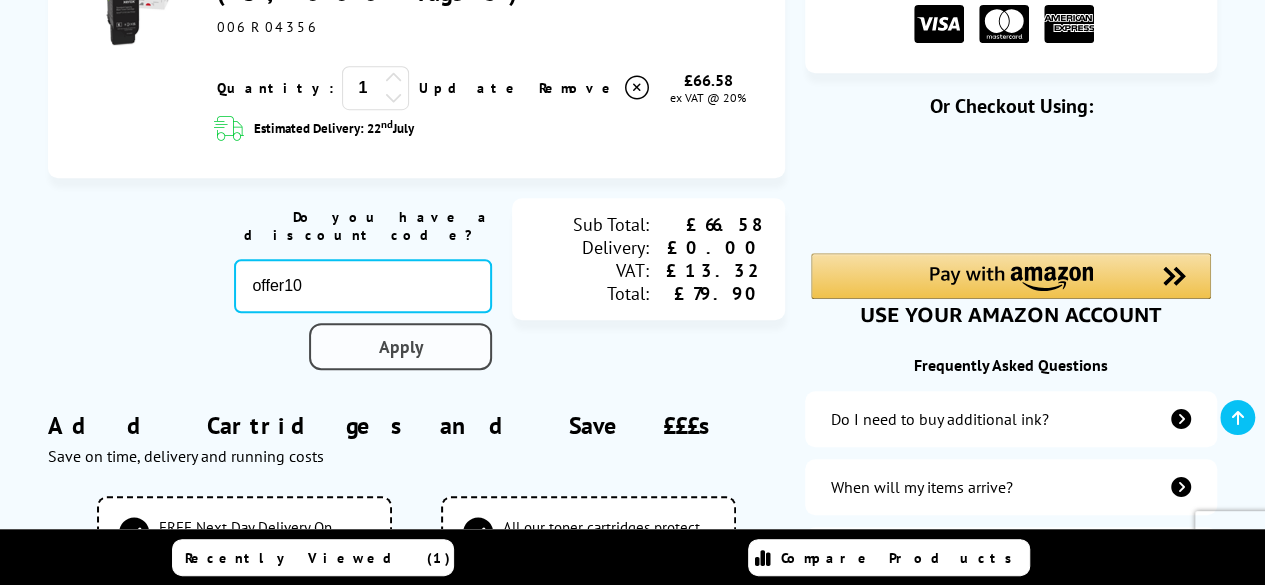 click on "Apply" at bounding box center (400, 346) 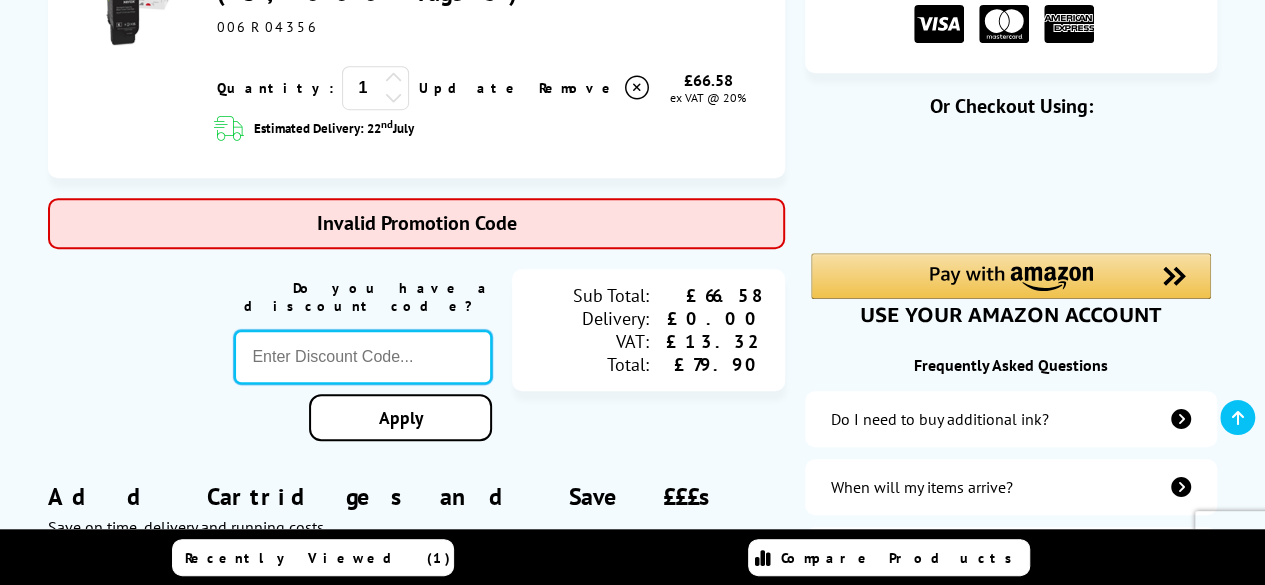 click at bounding box center (363, 357) 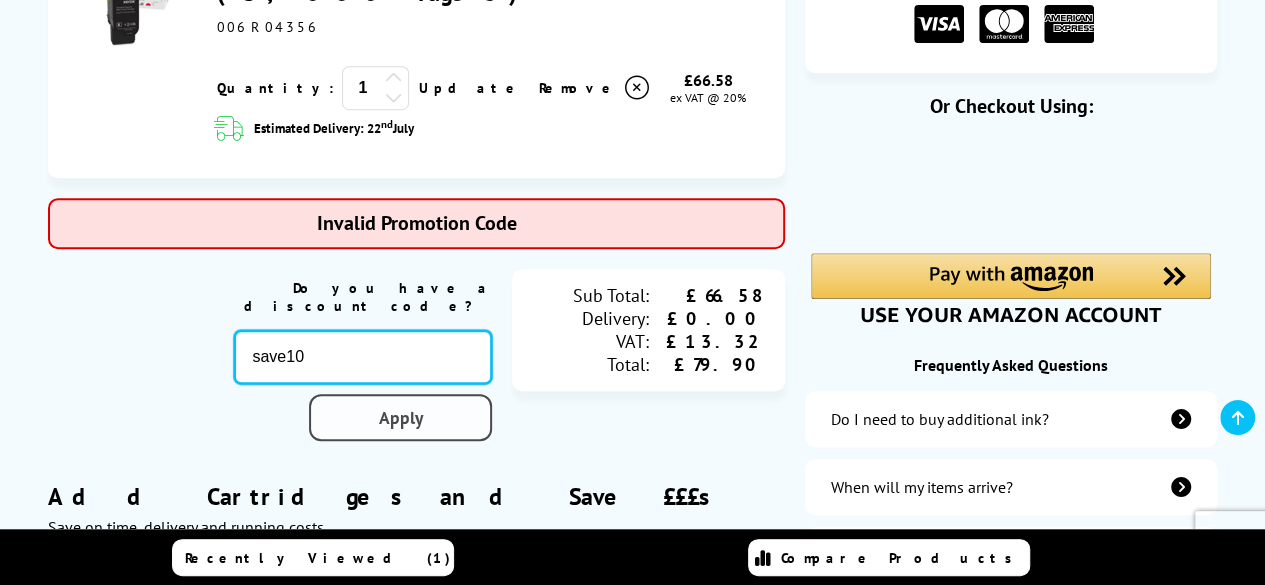 type on "save10" 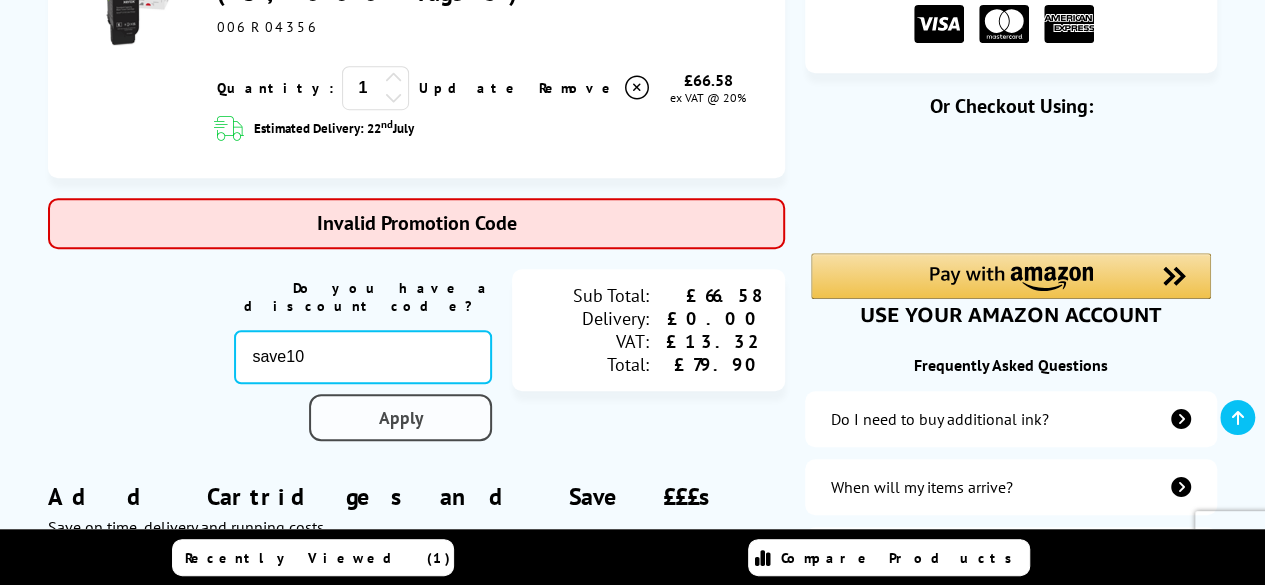 click on "Apply" at bounding box center (400, 417) 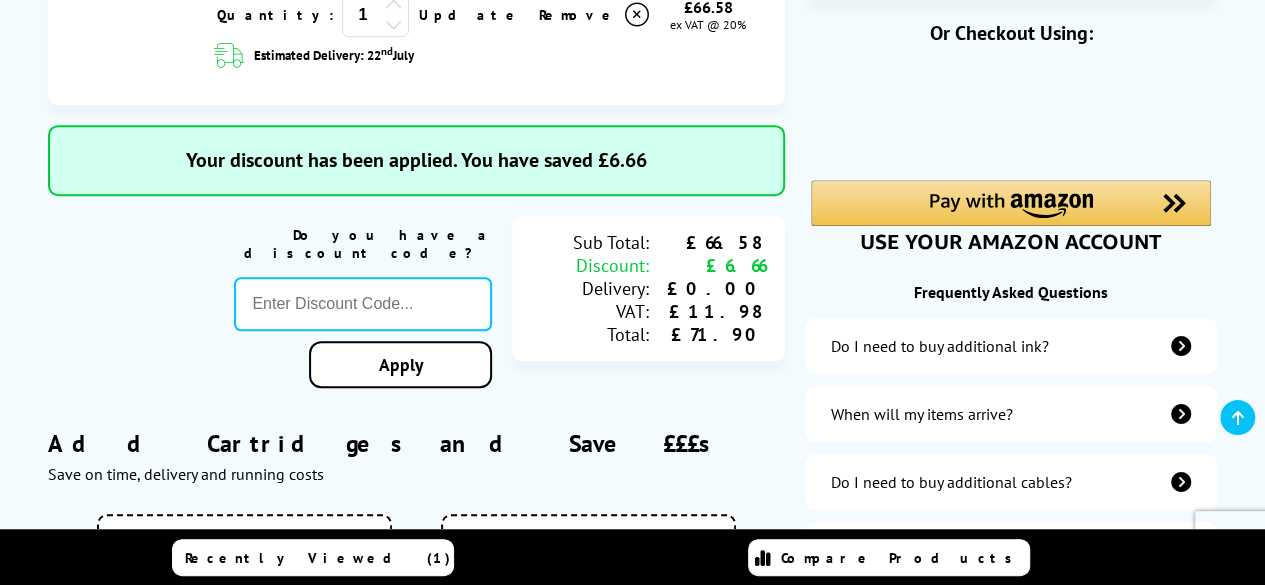 scroll, scrollTop: 493, scrollLeft: 0, axis: vertical 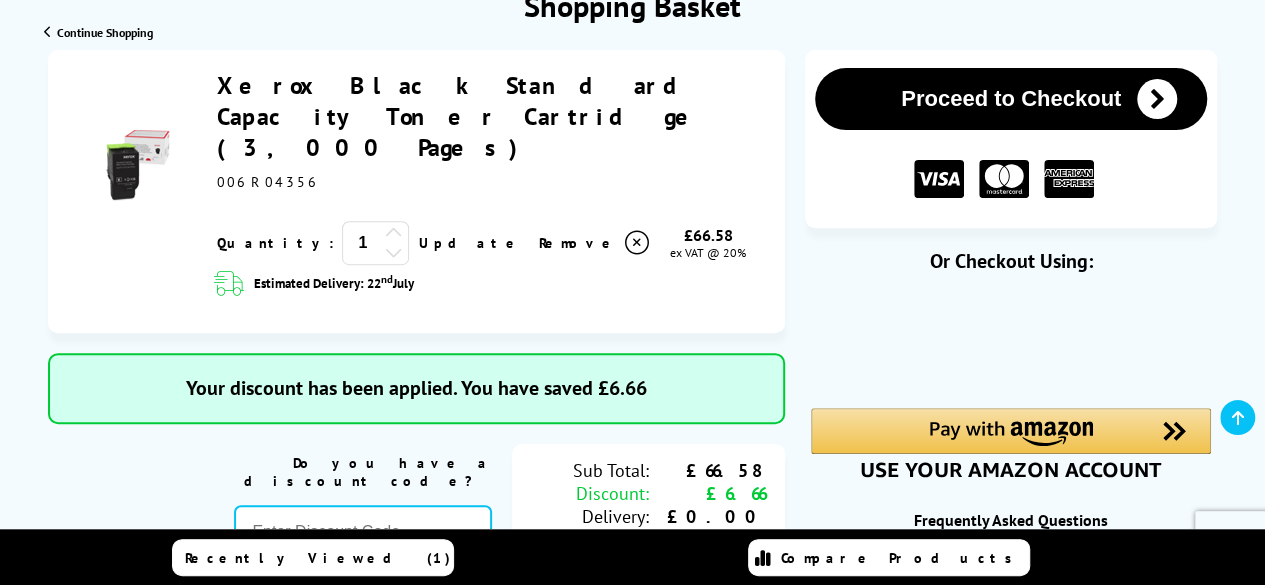 click at bounding box center [1157, 99] 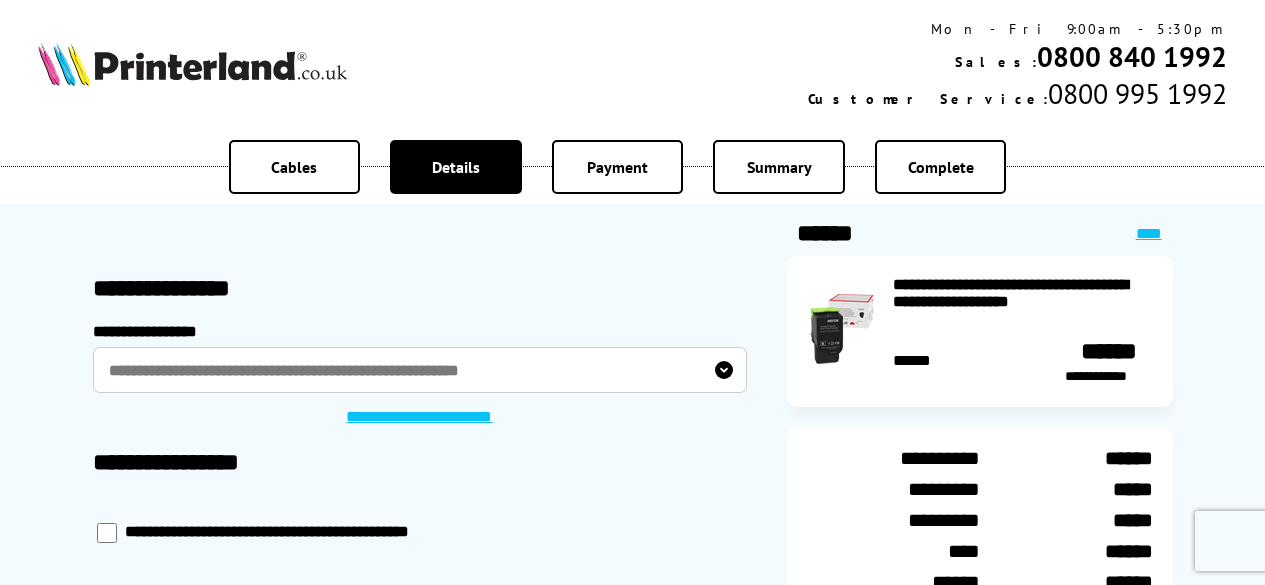 scroll, scrollTop: 0, scrollLeft: 0, axis: both 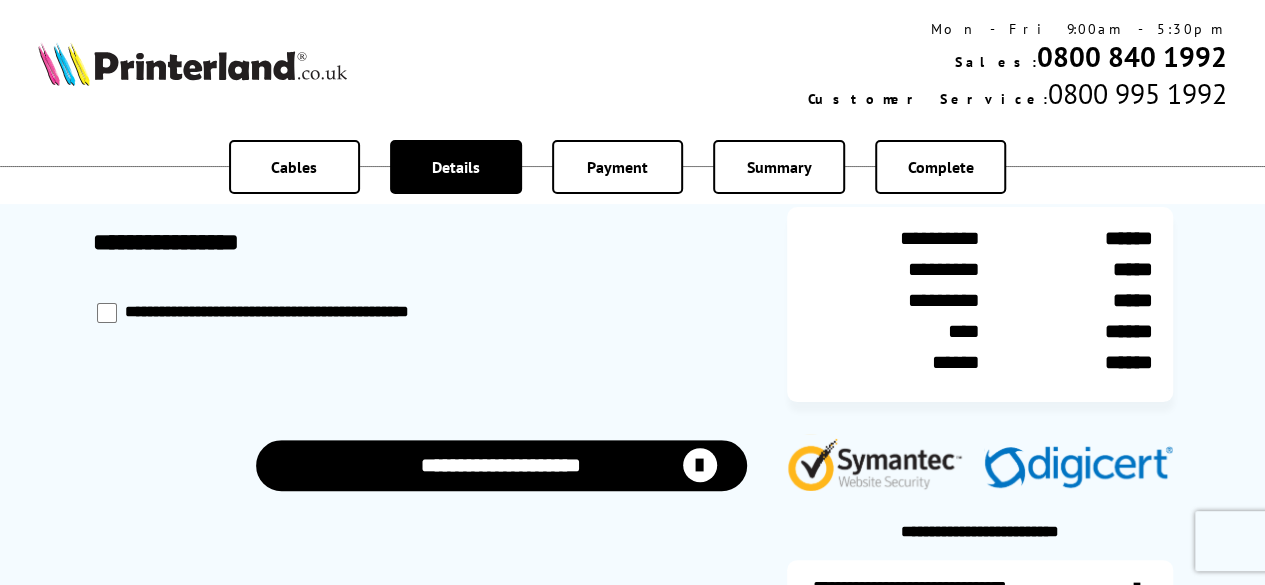 click at bounding box center [700, 465] 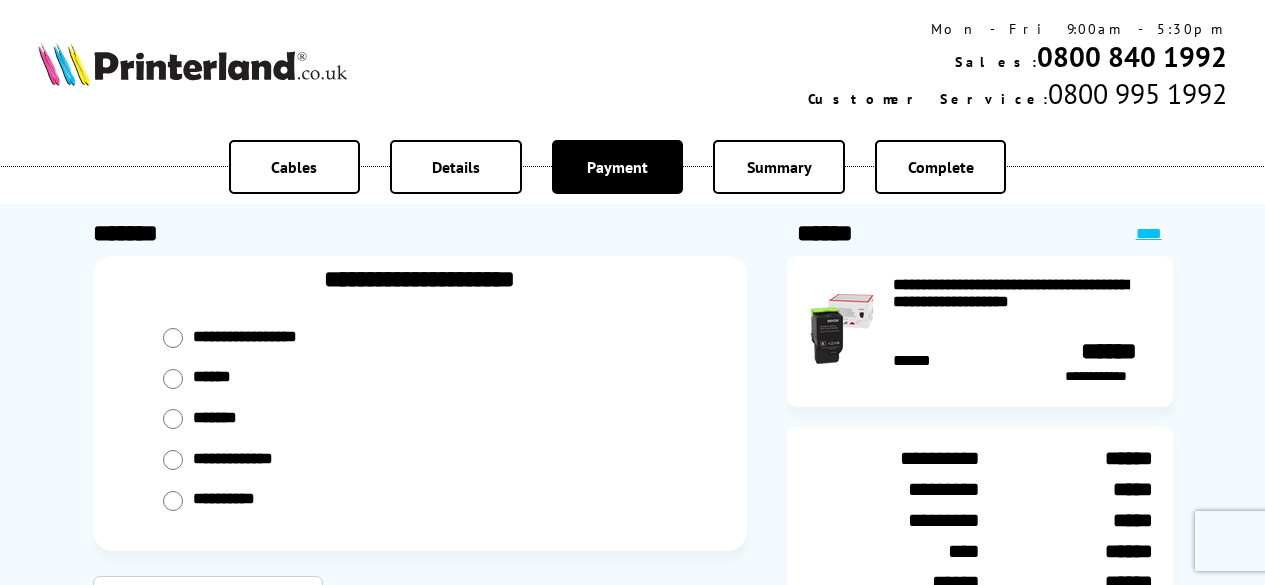 scroll, scrollTop: 0, scrollLeft: 0, axis: both 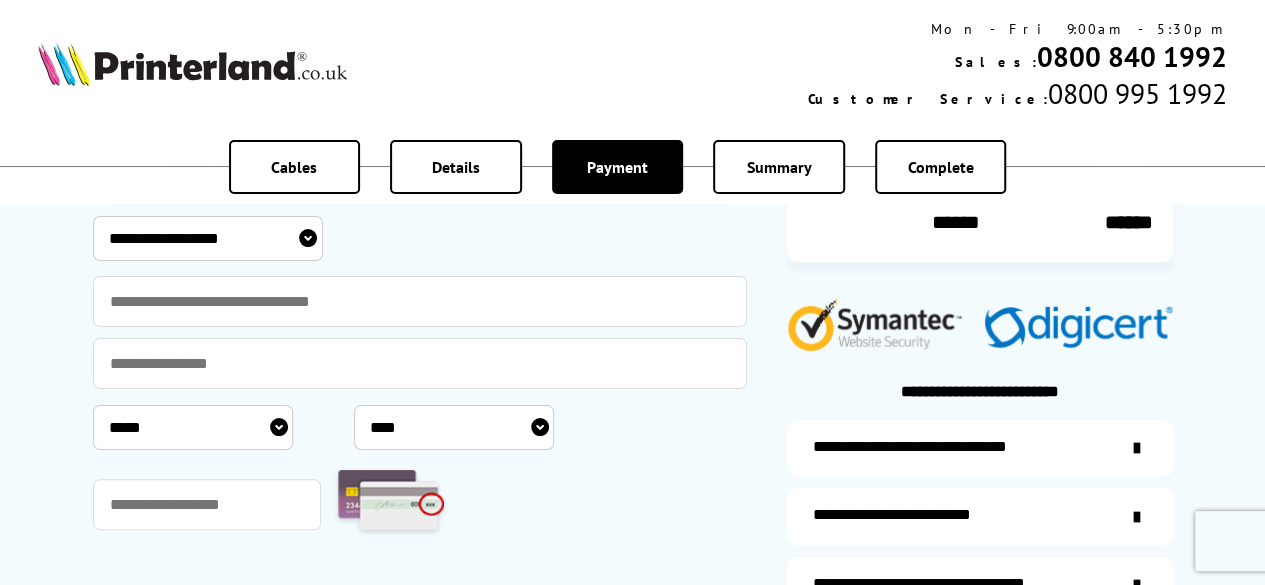 click on "**********" at bounding box center [208, 238] 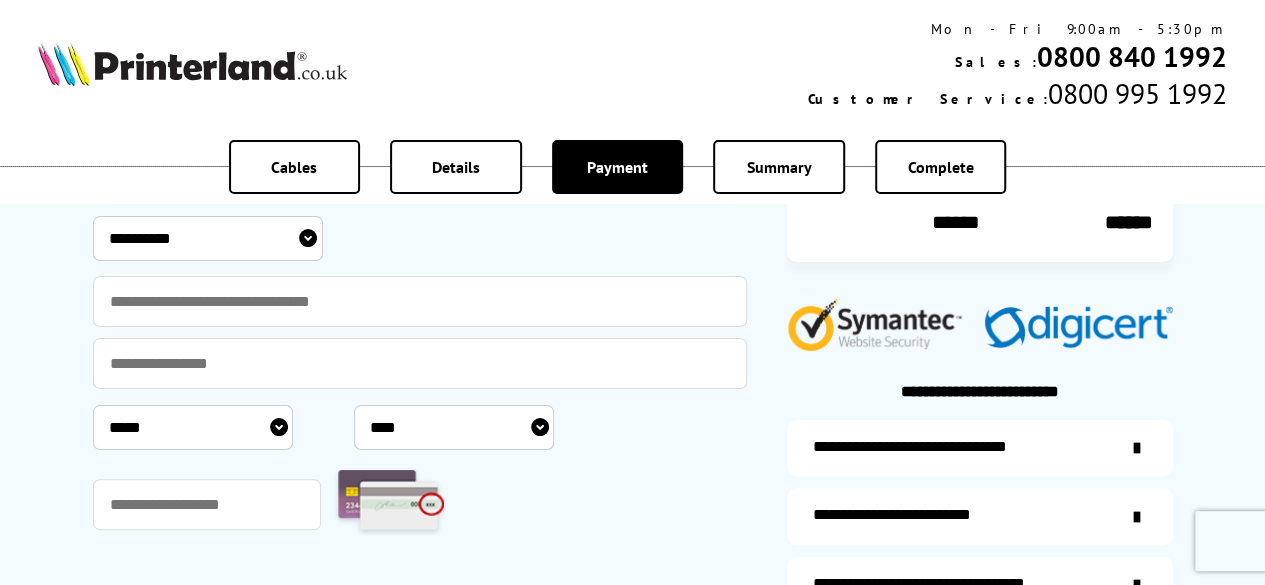 click on "**********" at bounding box center [208, 238] 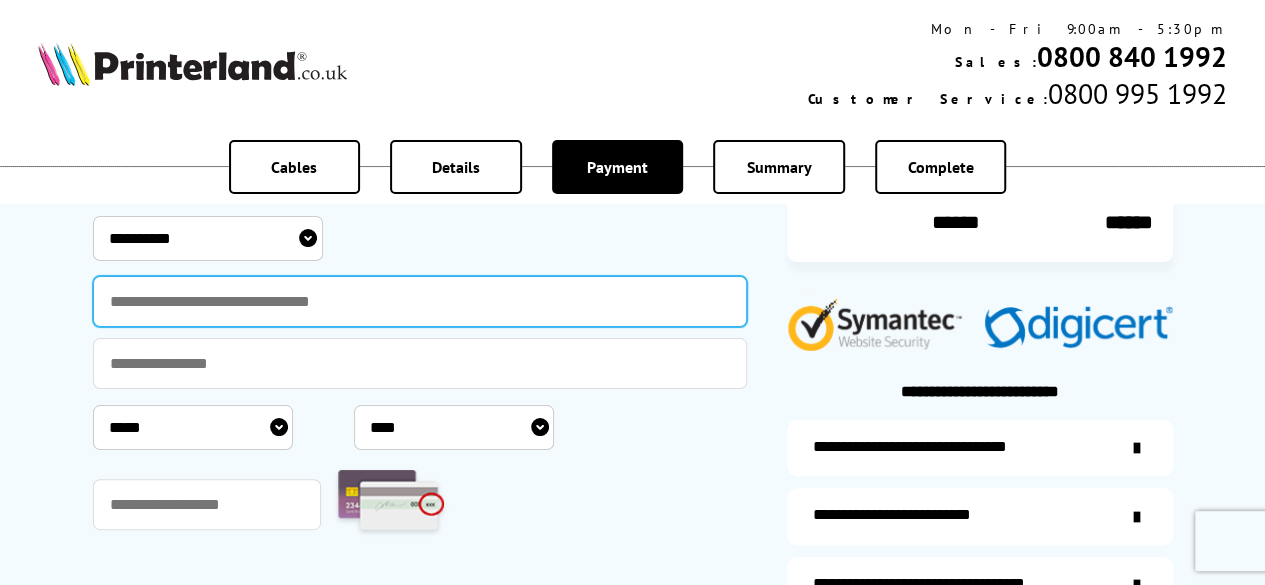 click at bounding box center (420, 301) 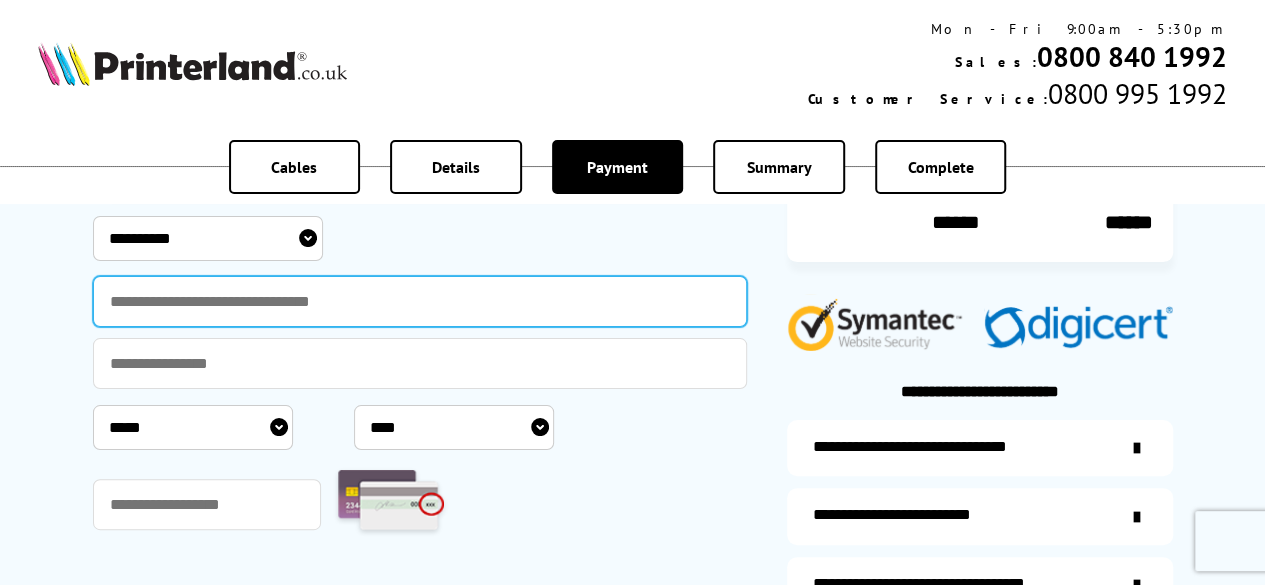 type on "**********" 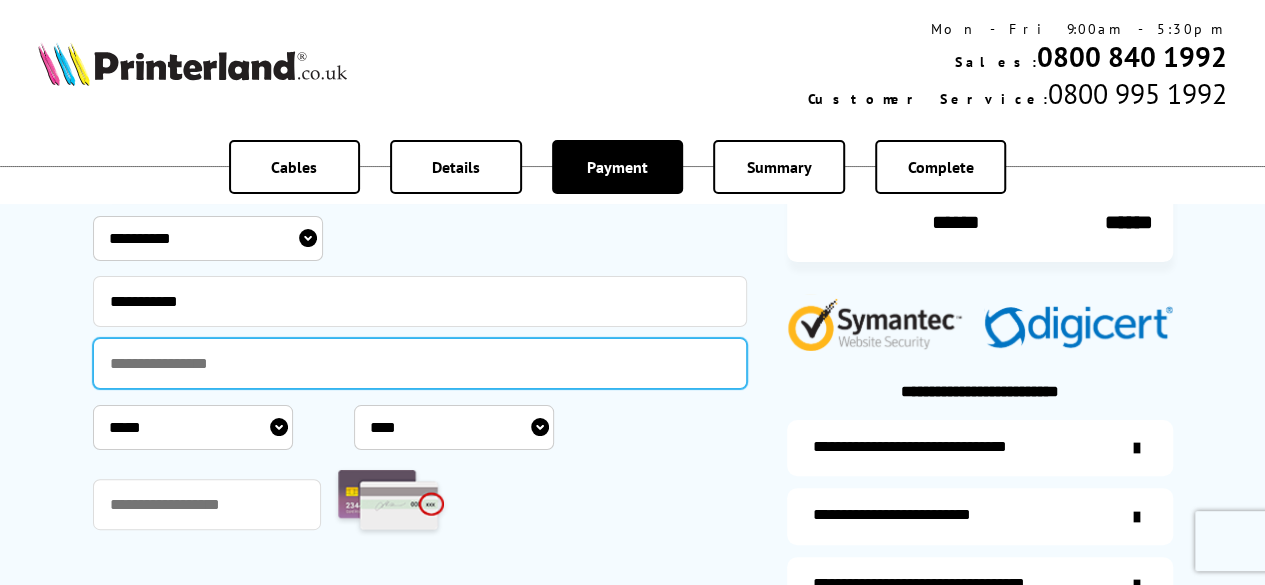 type on "**********" 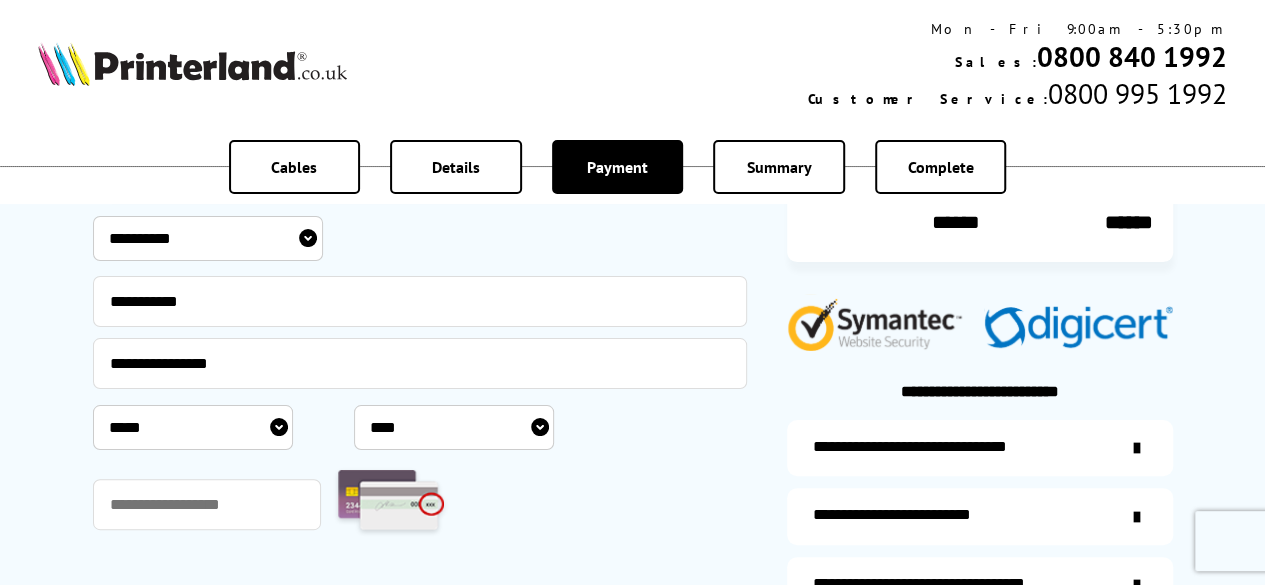 select on "**" 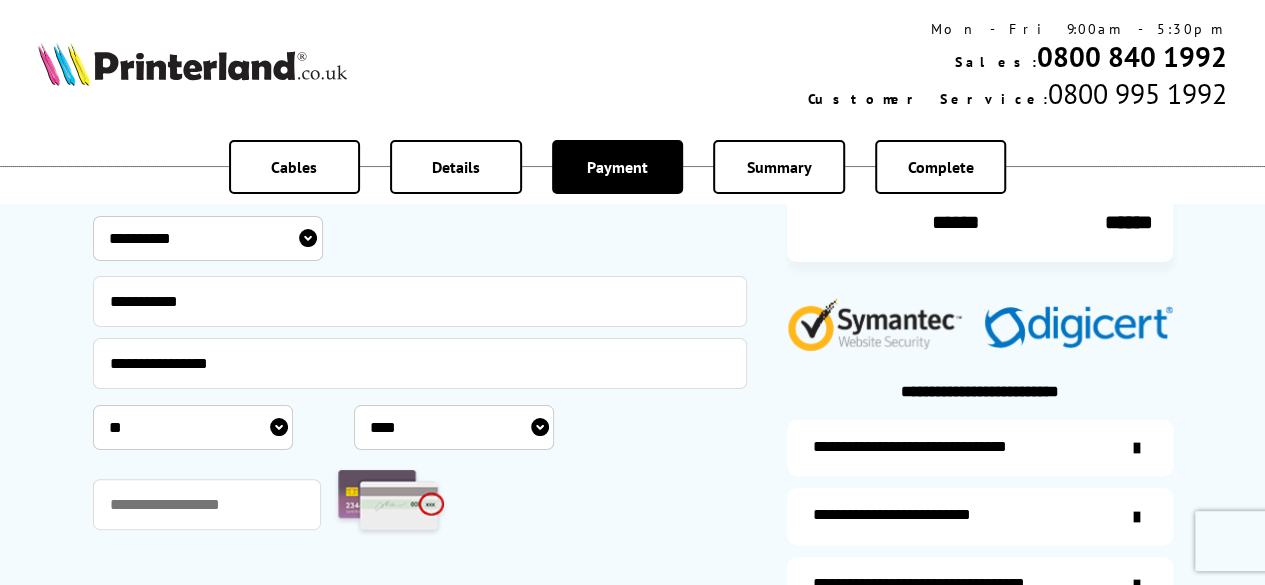 select on "****" 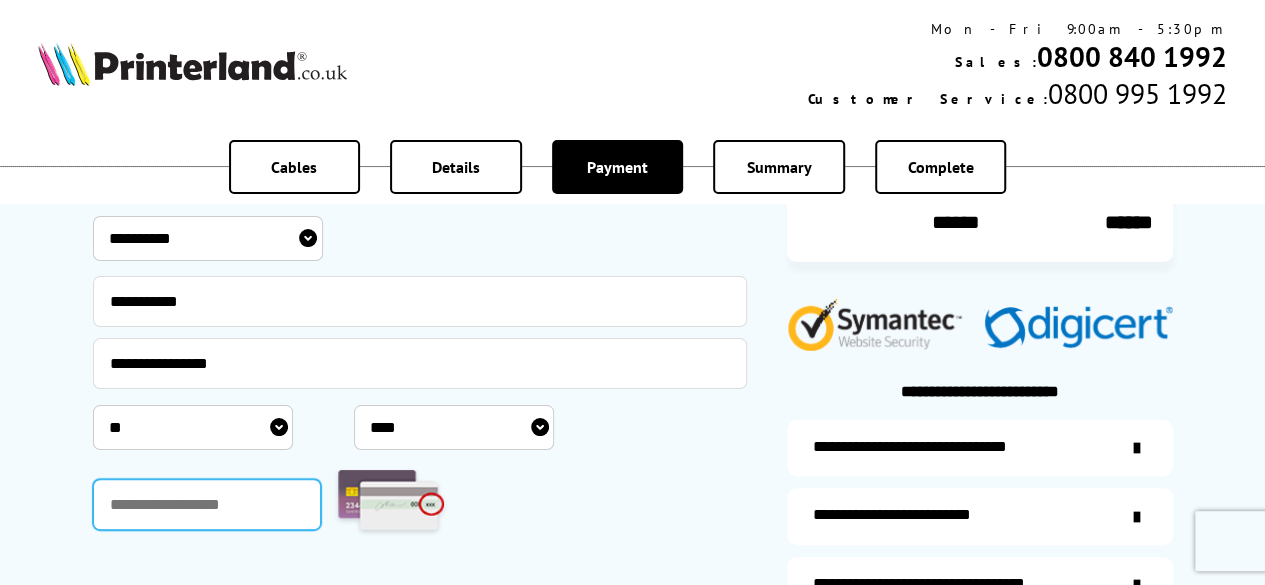 type on "***" 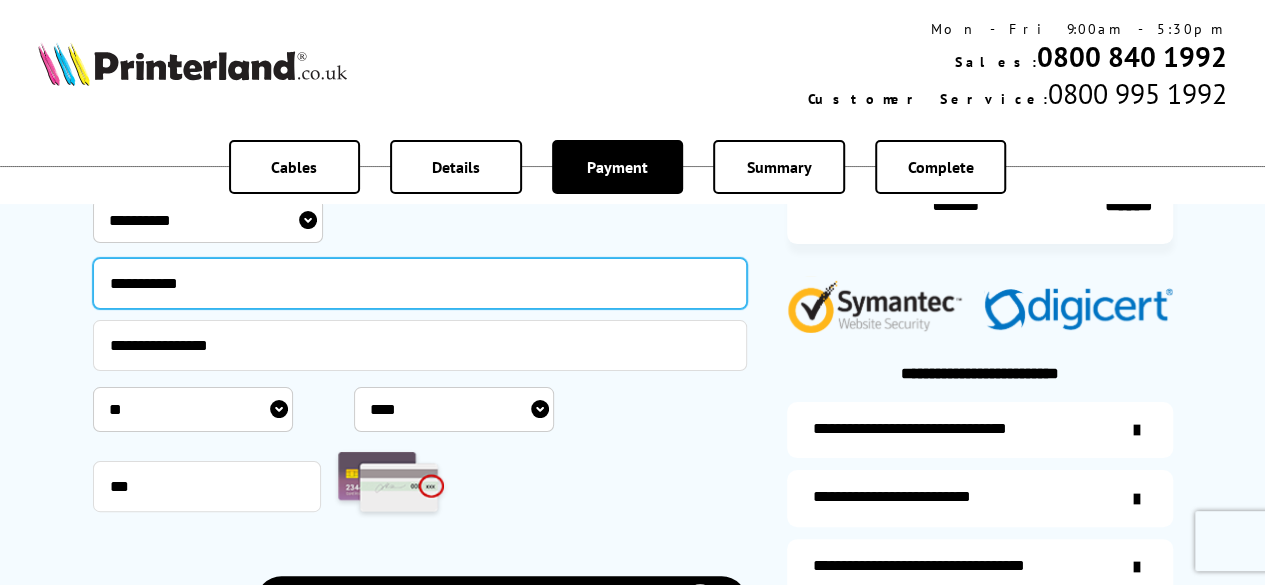 scroll, scrollTop: 375, scrollLeft: 0, axis: vertical 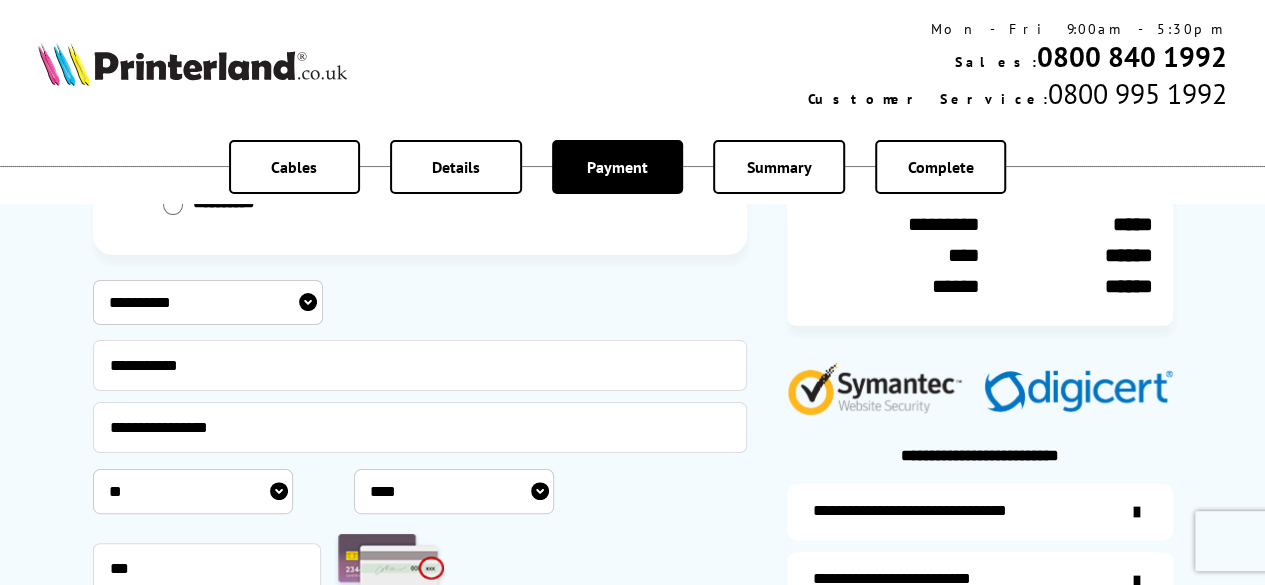 click on "**********" at bounding box center [208, 302] 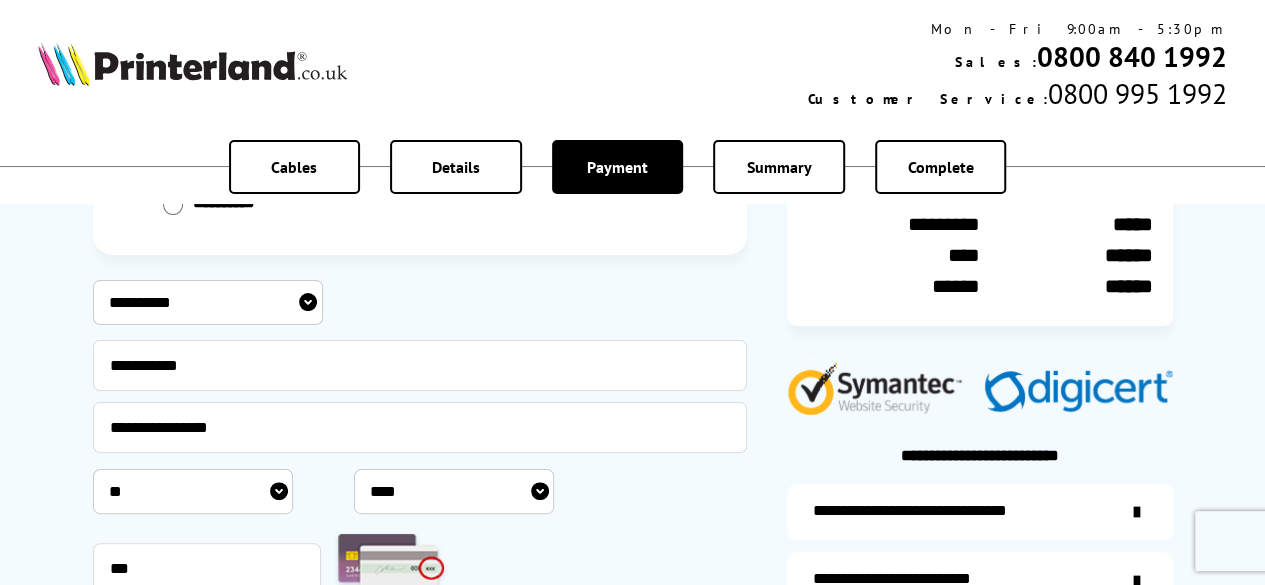 click on "**********" at bounding box center (208, 302) 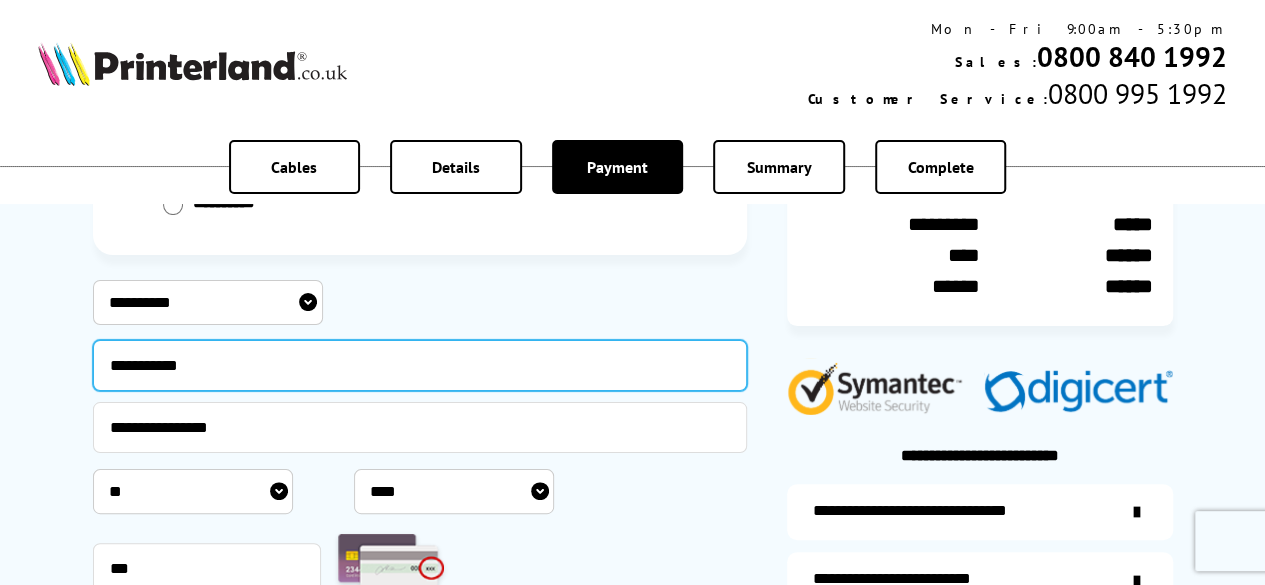 click on "**********" at bounding box center [420, 365] 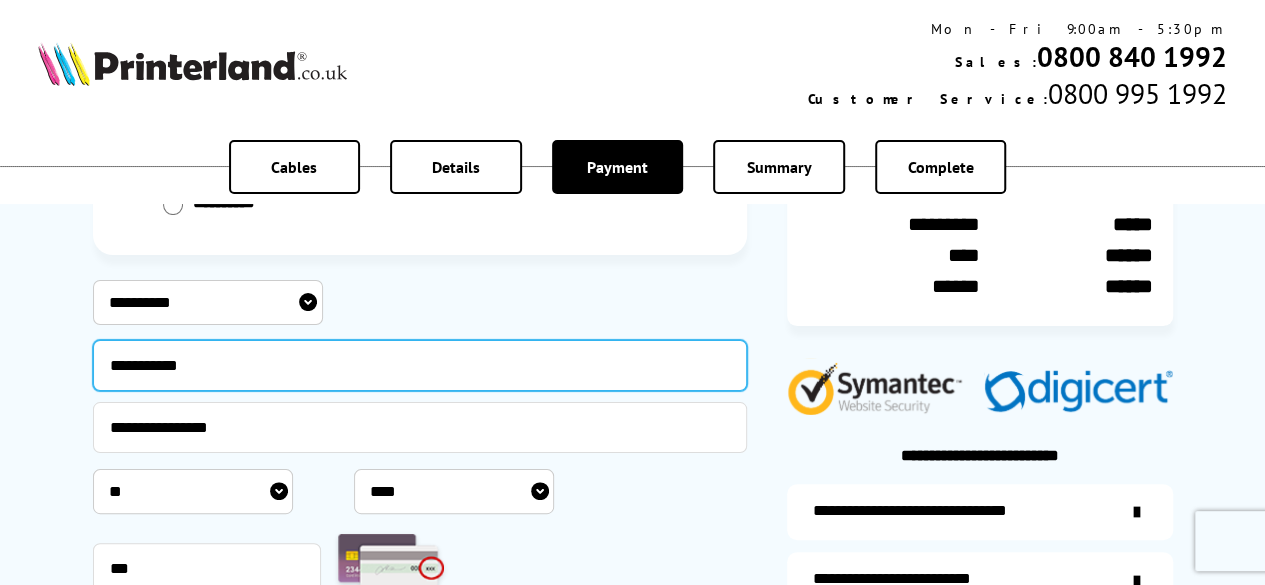 drag, startPoint x: 270, startPoint y: 385, endPoint x: 81, endPoint y: 353, distance: 191.68985 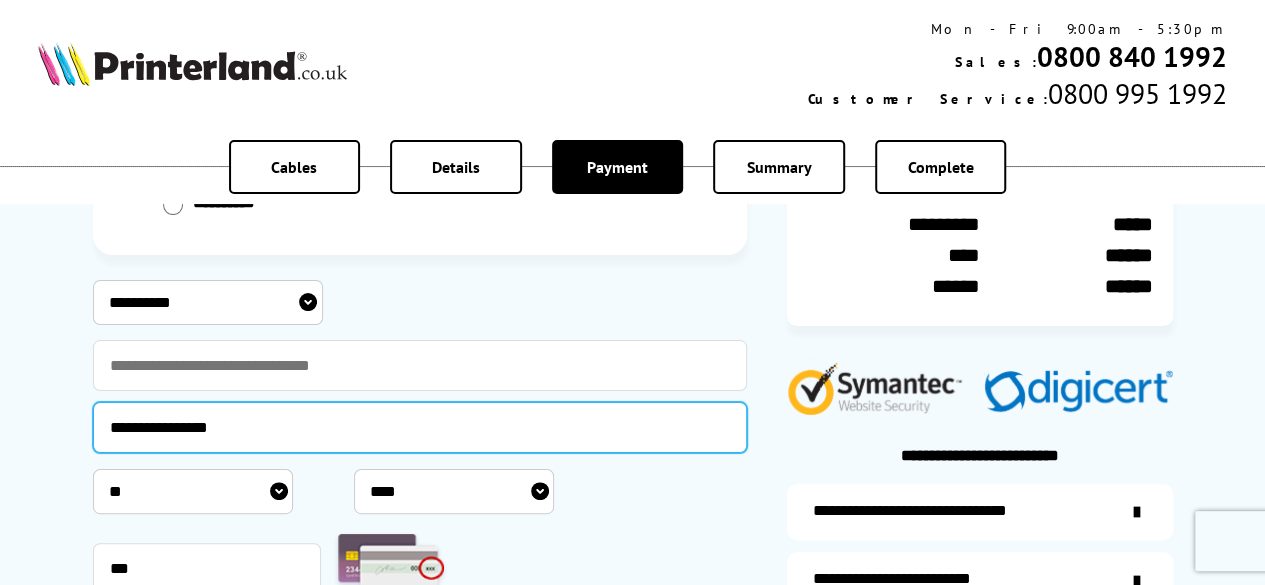 drag, startPoint x: 256, startPoint y: 429, endPoint x: 68, endPoint y: 413, distance: 188.67963 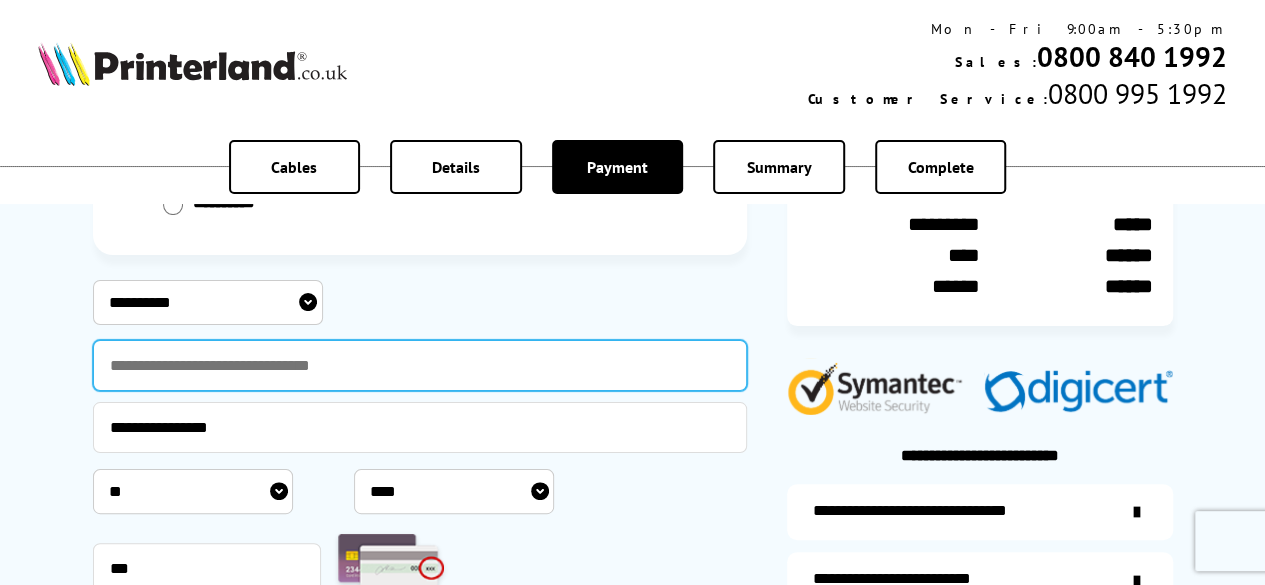 click at bounding box center [420, 365] 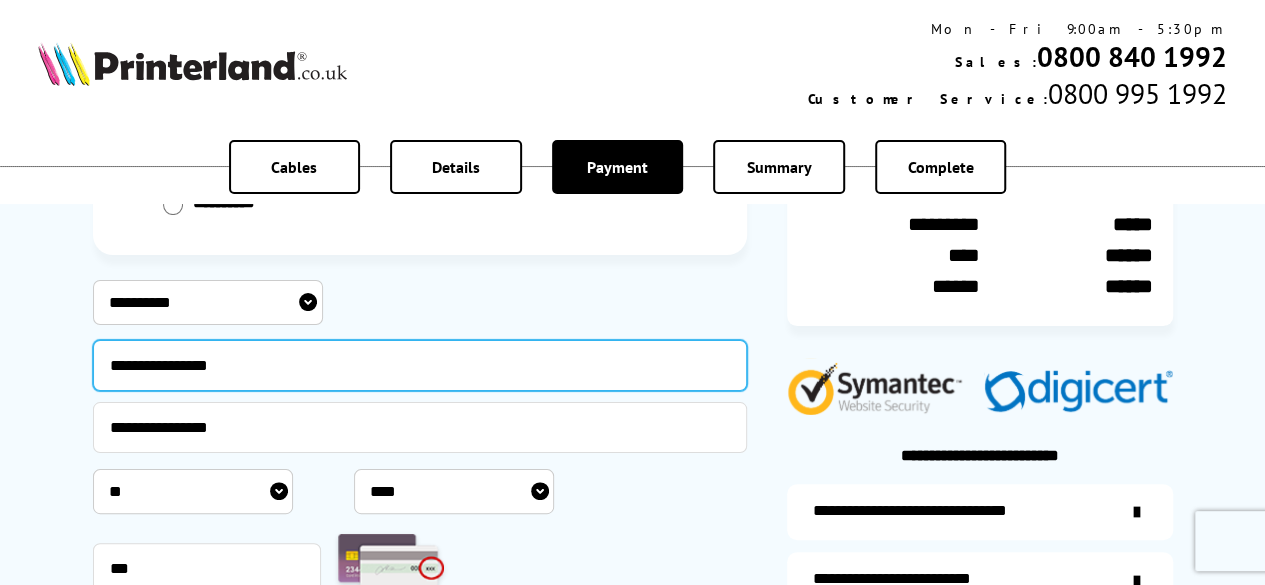 type on "**********" 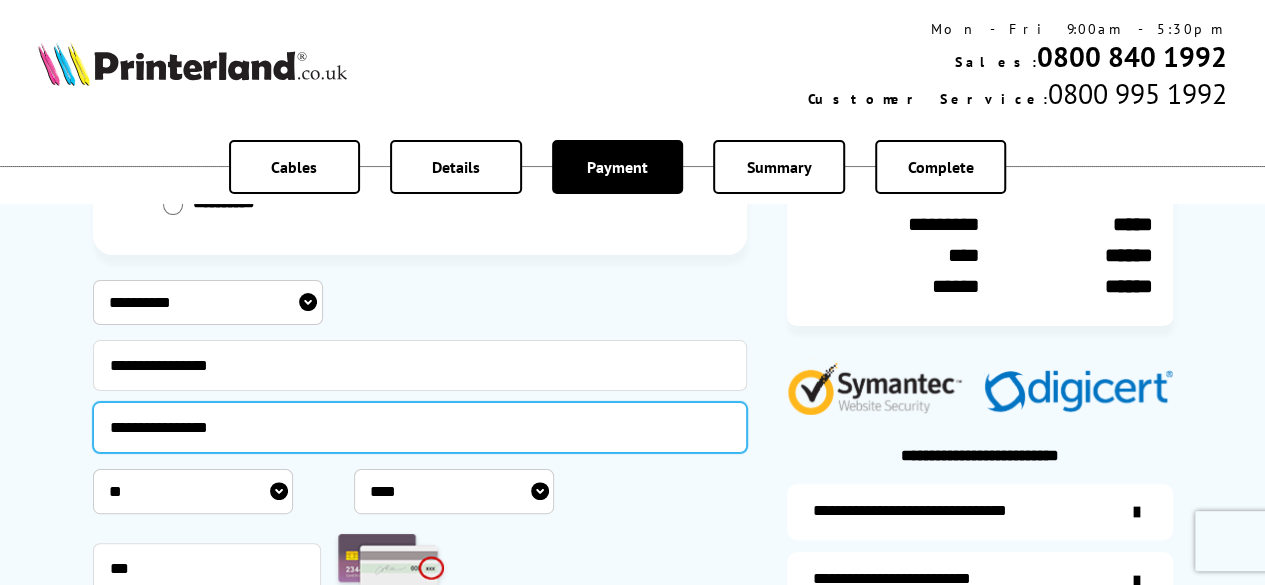 click on "**********" at bounding box center (420, 427) 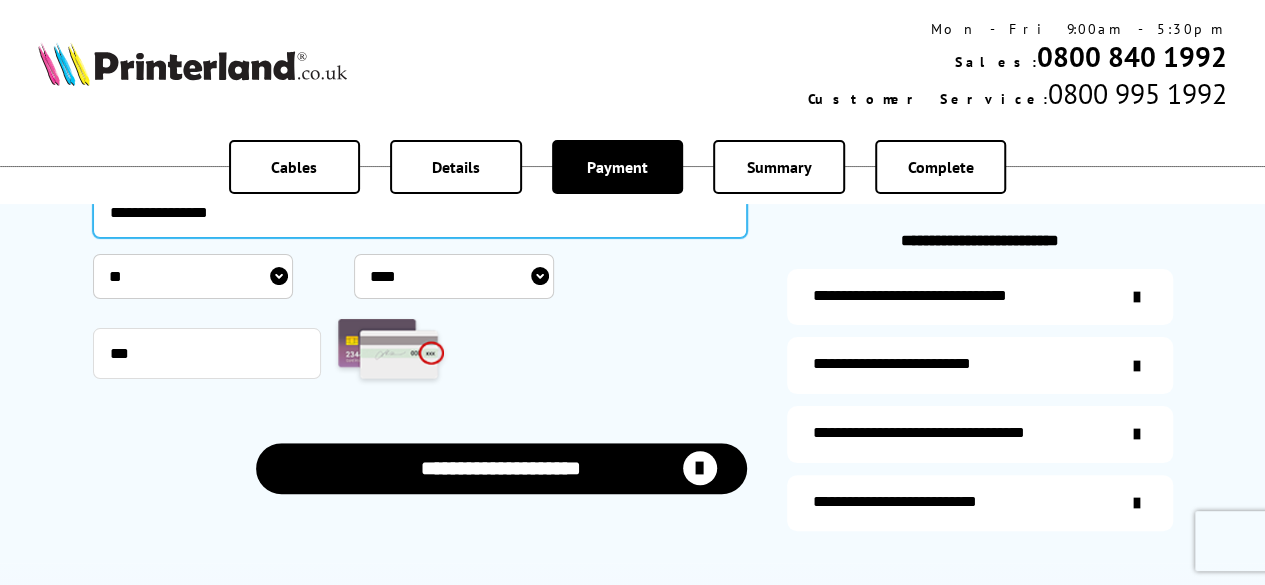 scroll, scrollTop: 516, scrollLeft: 0, axis: vertical 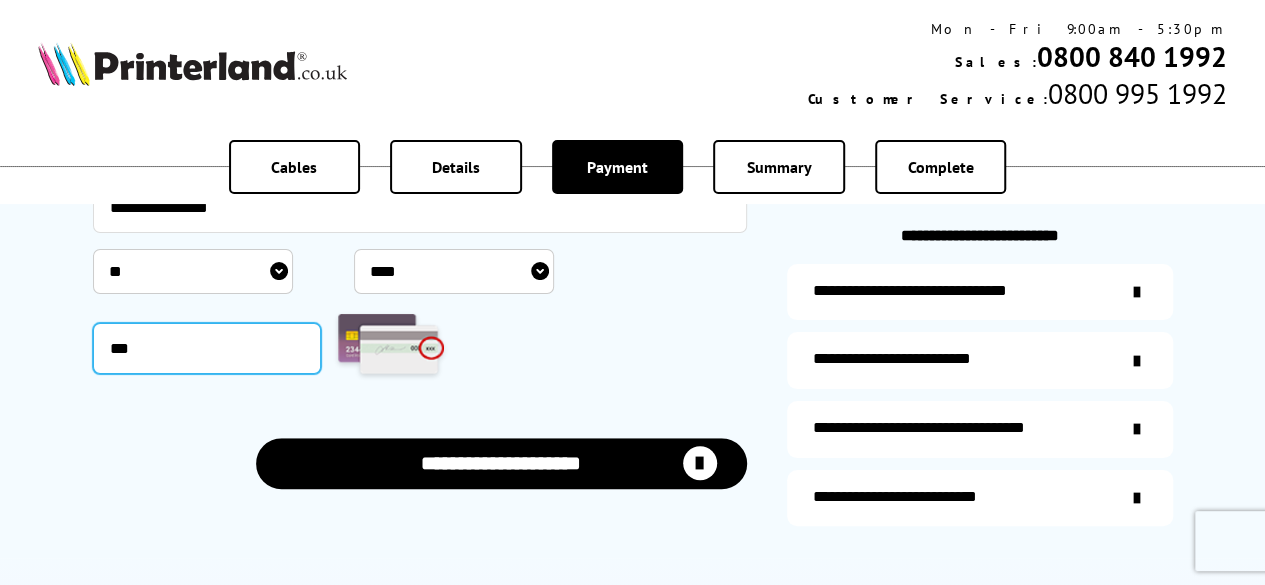 click on "***" at bounding box center [207, 348] 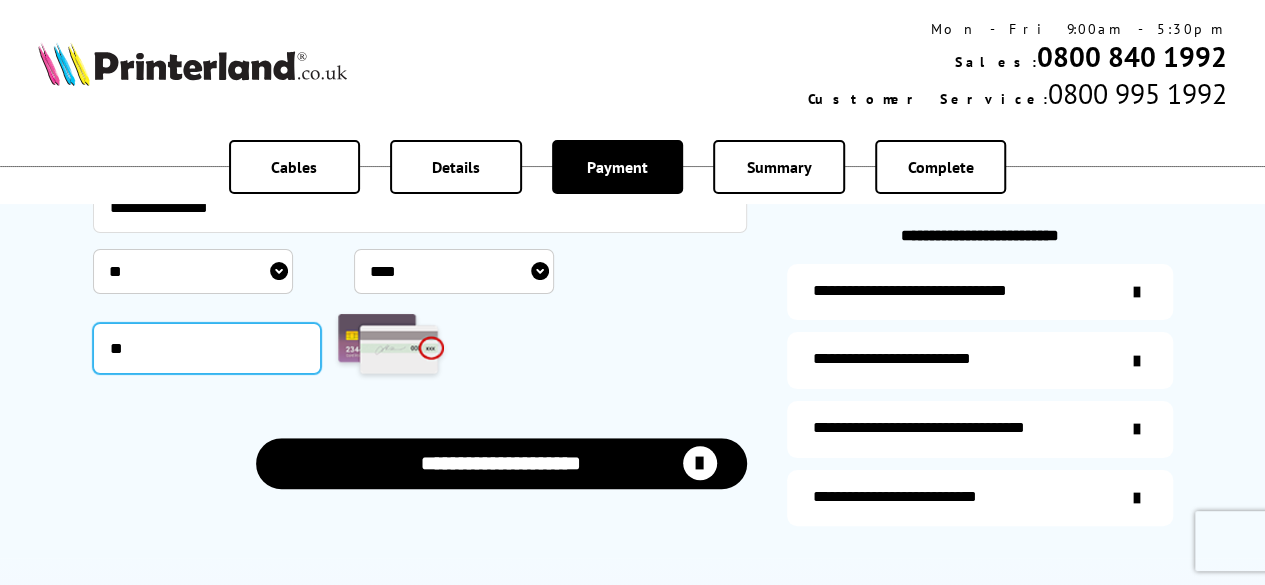 type on "*" 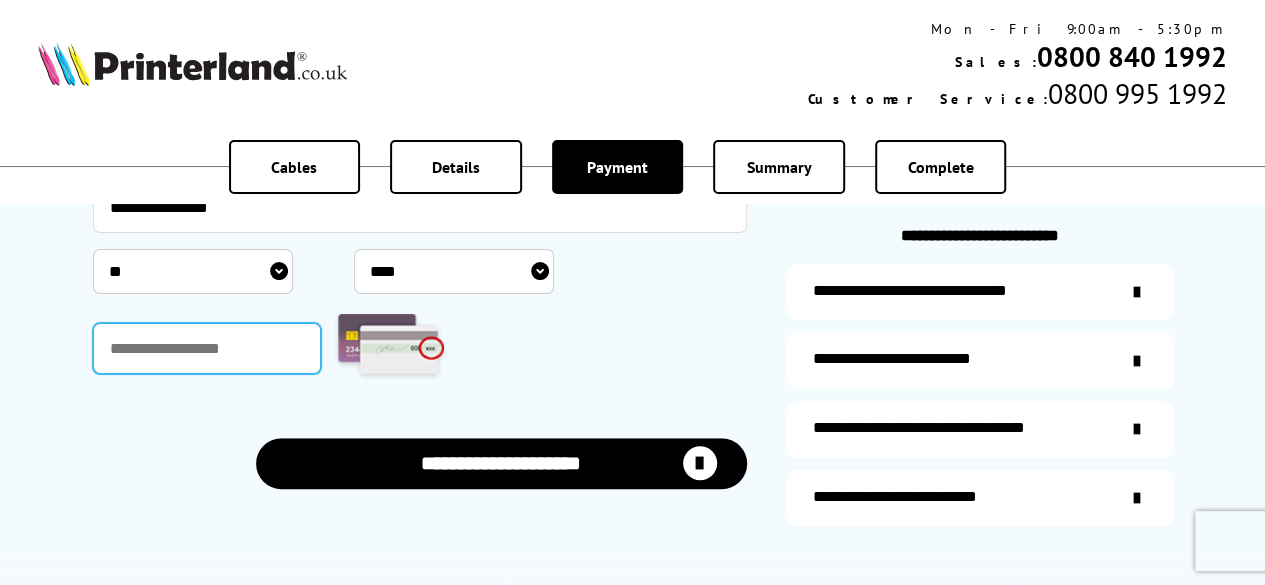 click at bounding box center (207, 348) 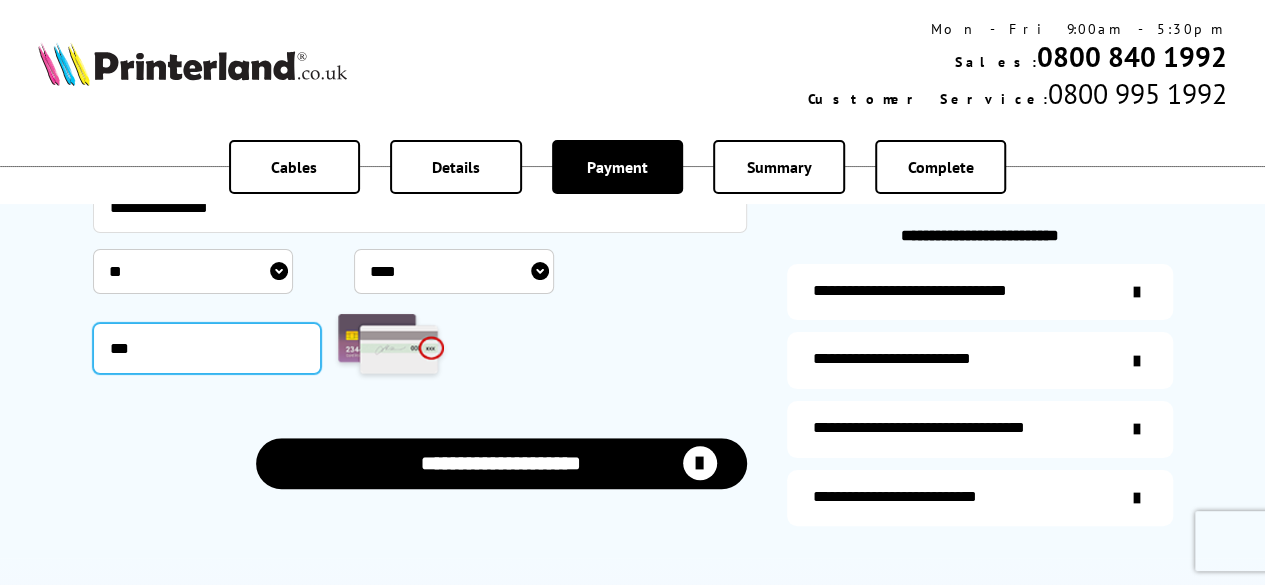 type on "***" 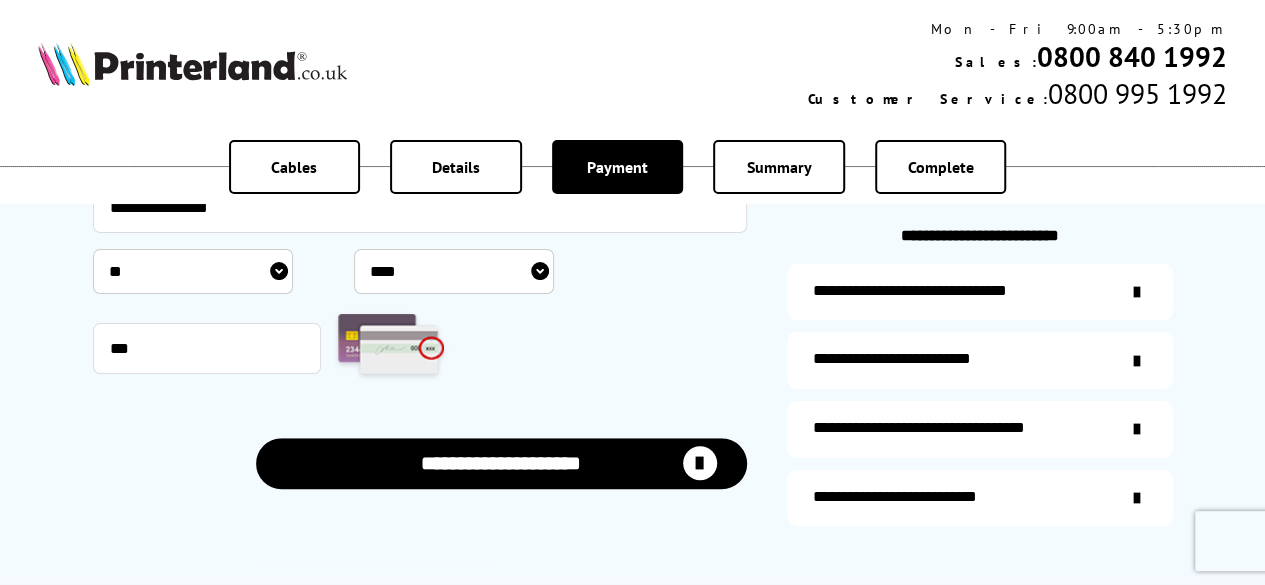 click on "**********" at bounding box center [420, 443] 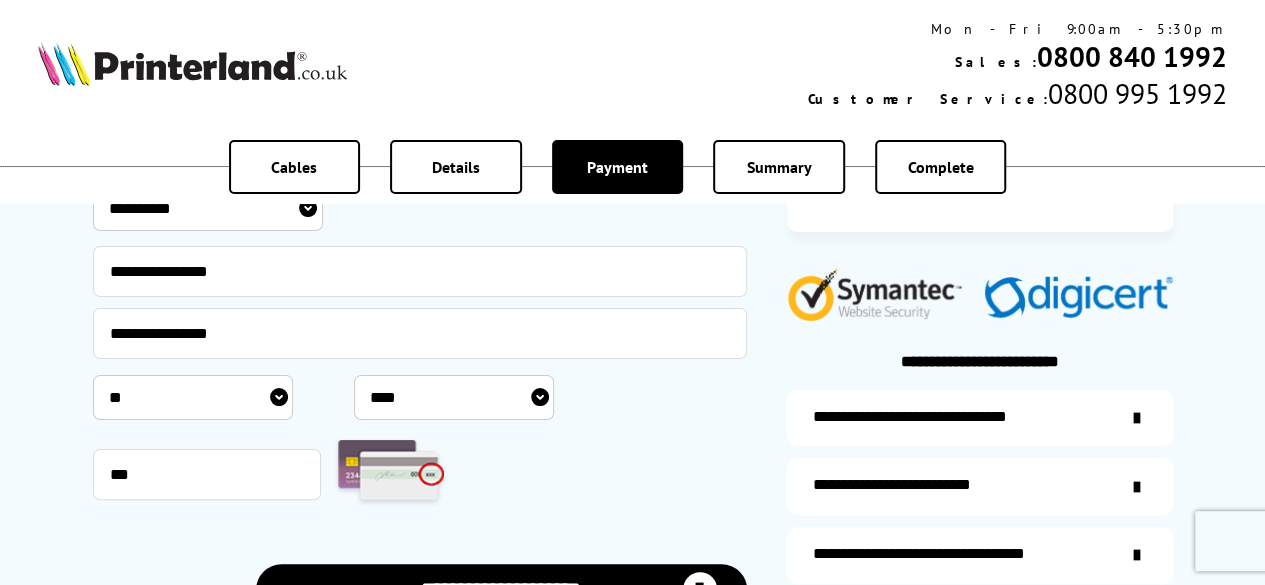 scroll, scrollTop: 379, scrollLeft: 0, axis: vertical 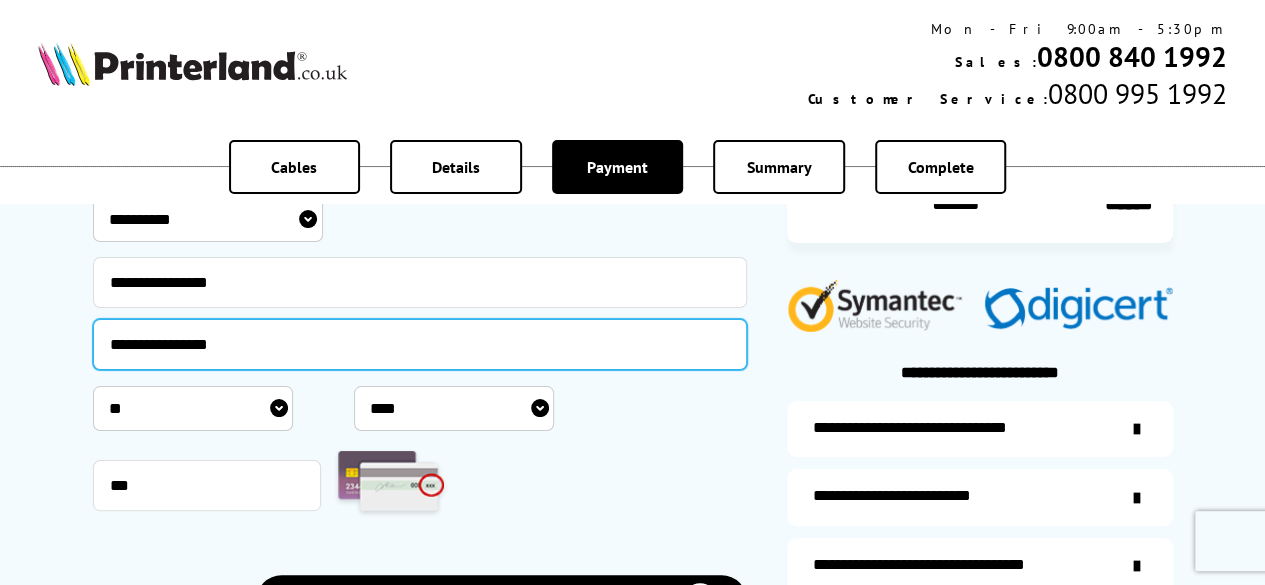 click on "**********" at bounding box center (420, 344) 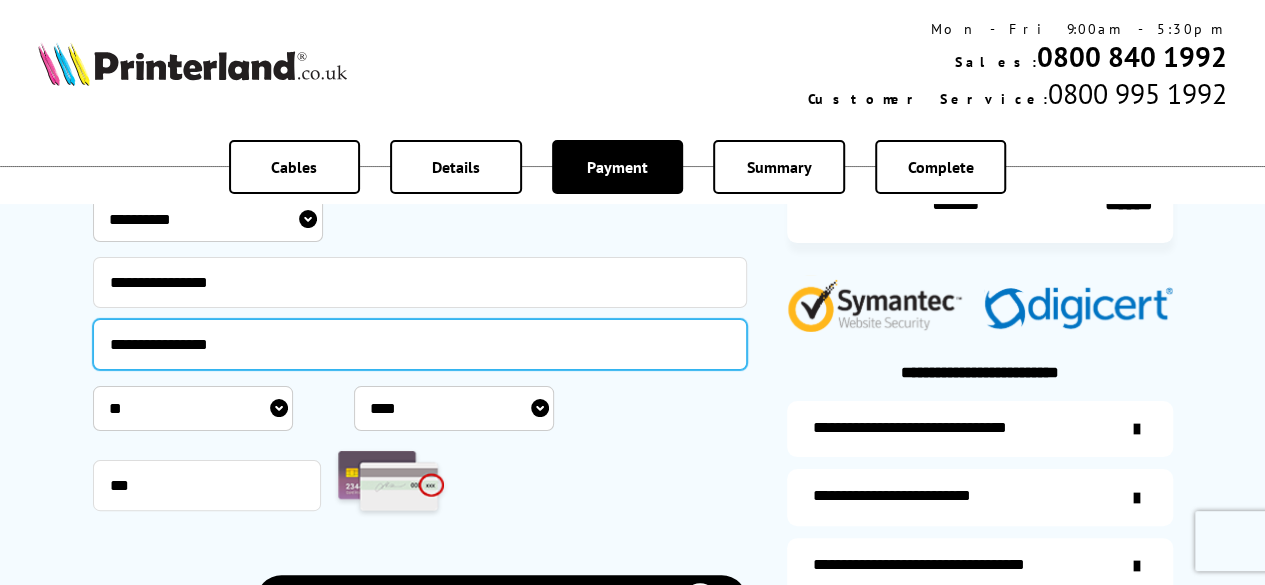 type on "**********" 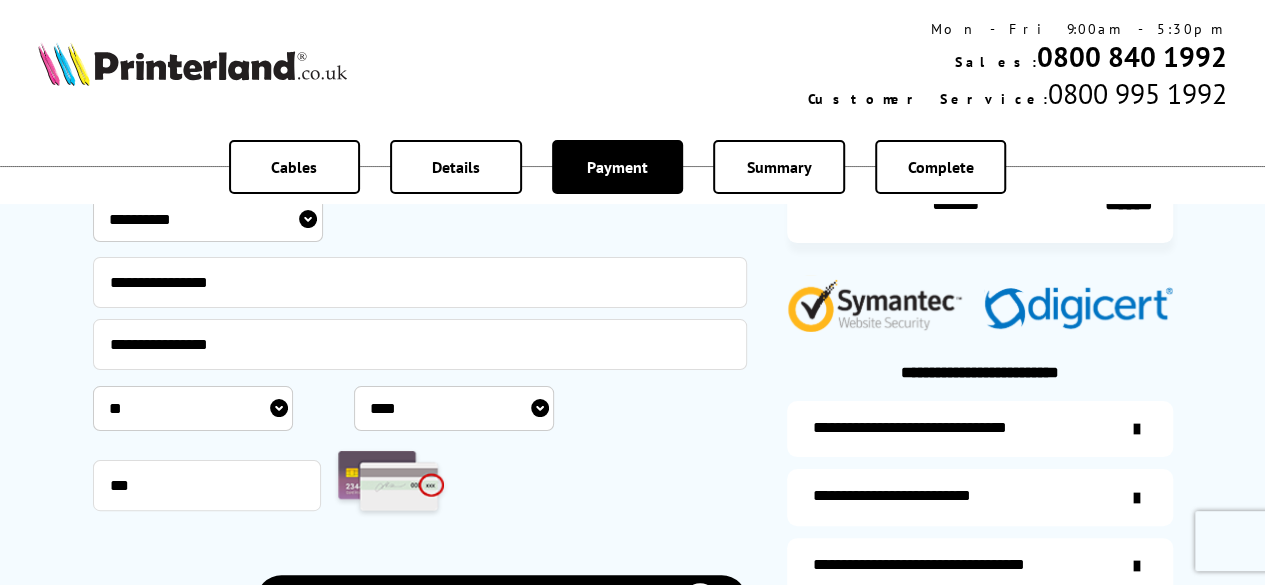 click on "*****
*
*
*
*
*
*
*
*
*
**
**
**" at bounding box center (193, 408) 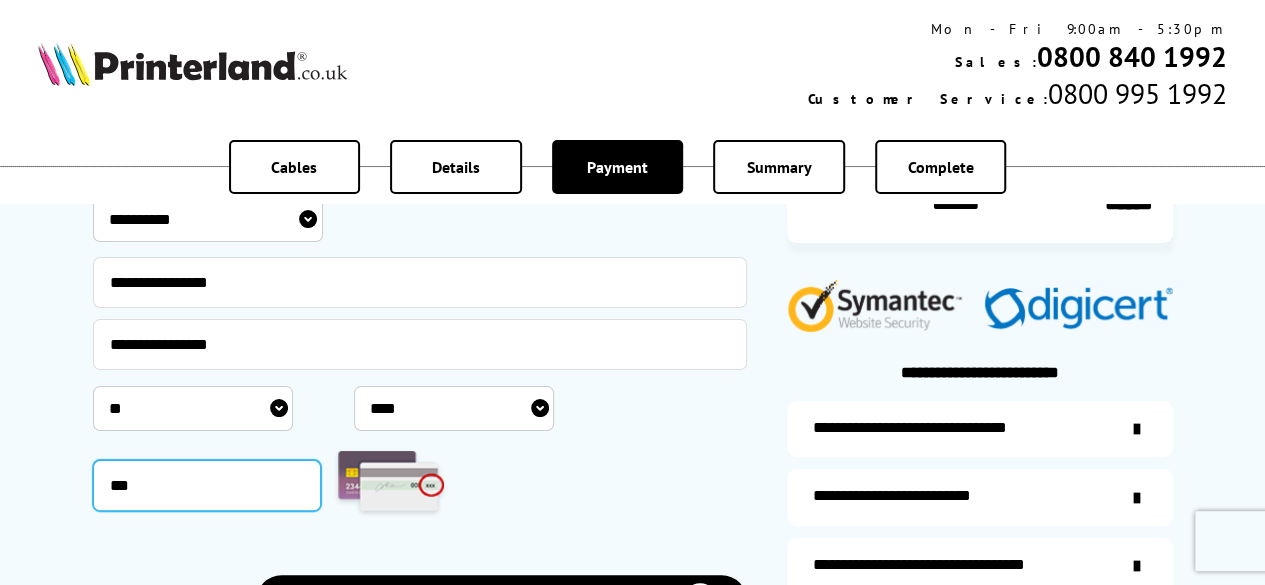 click on "***" at bounding box center [207, 485] 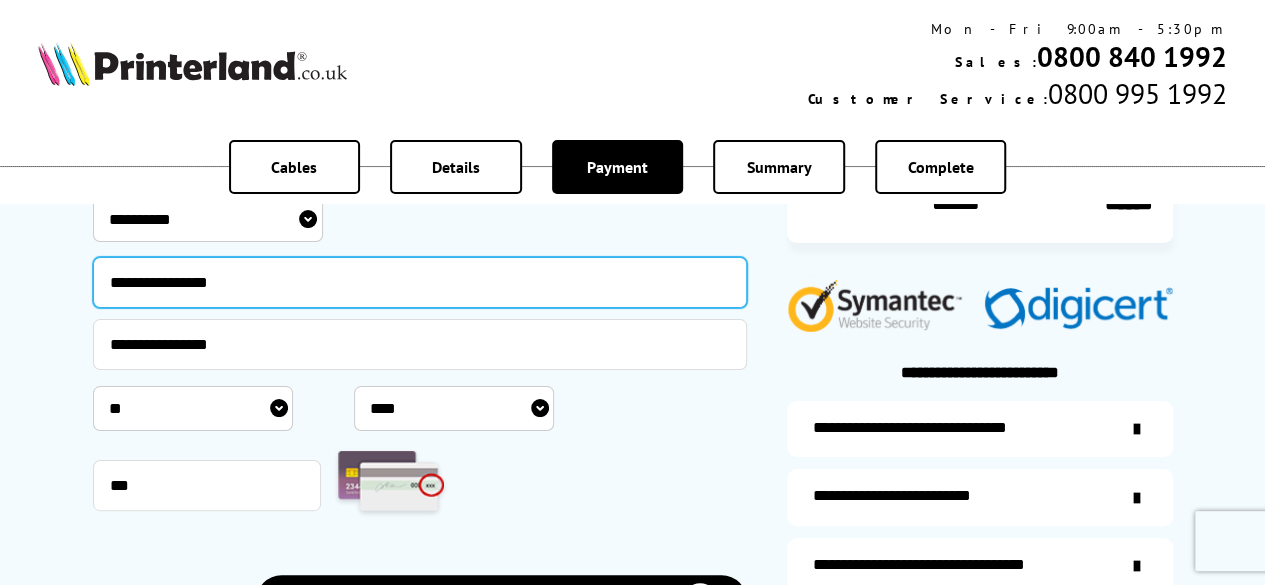 click on "**********" at bounding box center [420, 282] 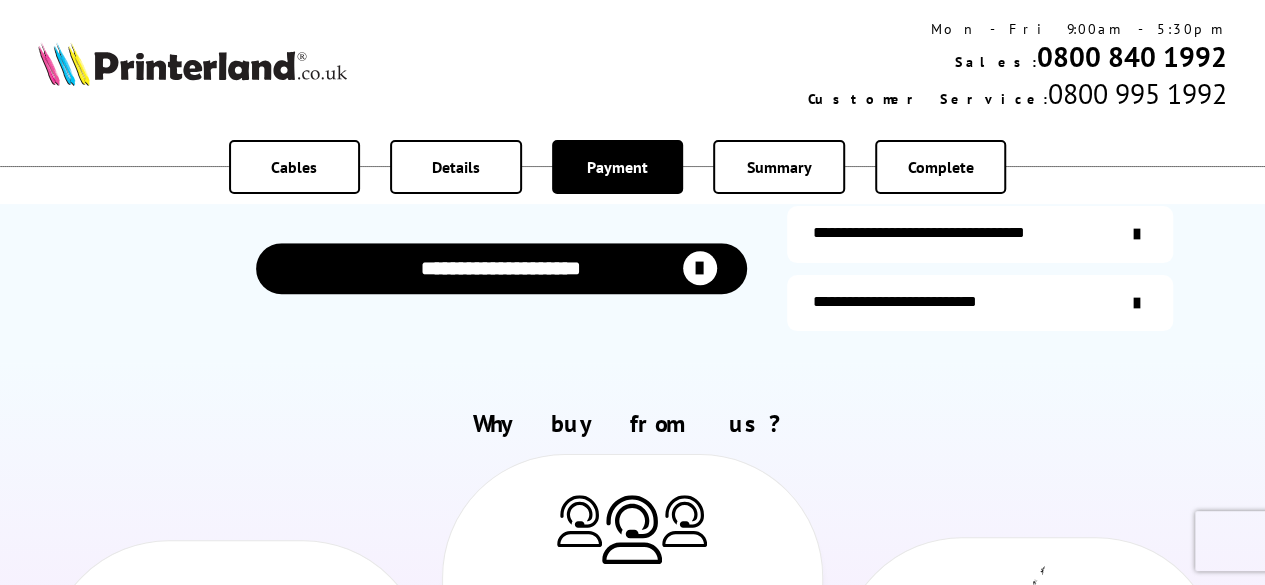 scroll, scrollTop: 716, scrollLeft: 0, axis: vertical 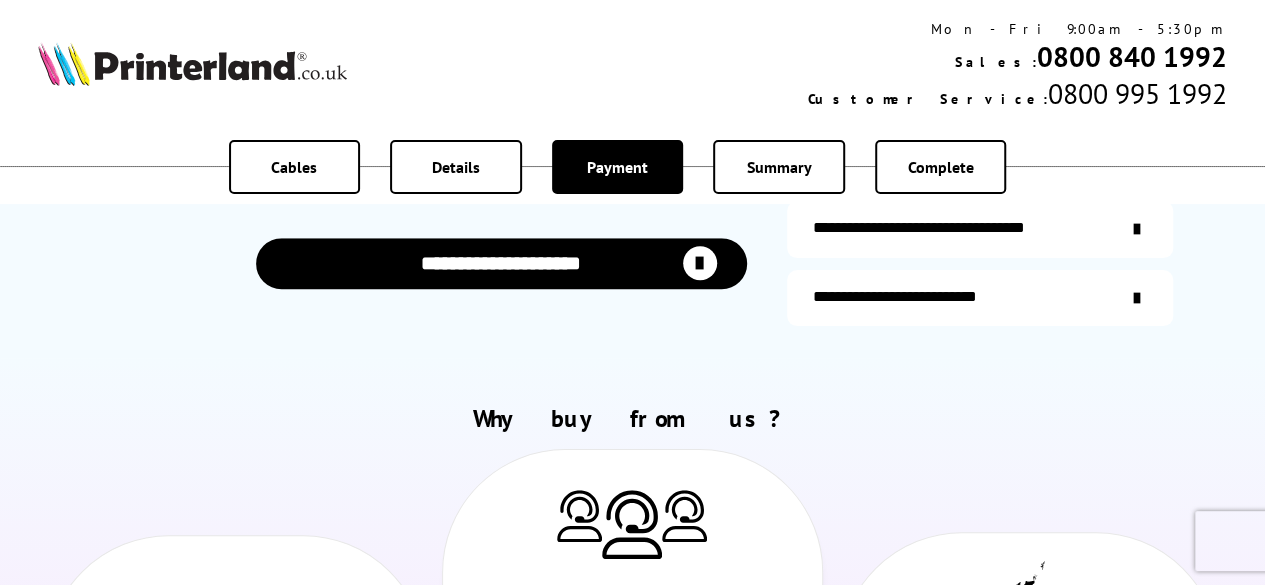 click at bounding box center [700, 263] 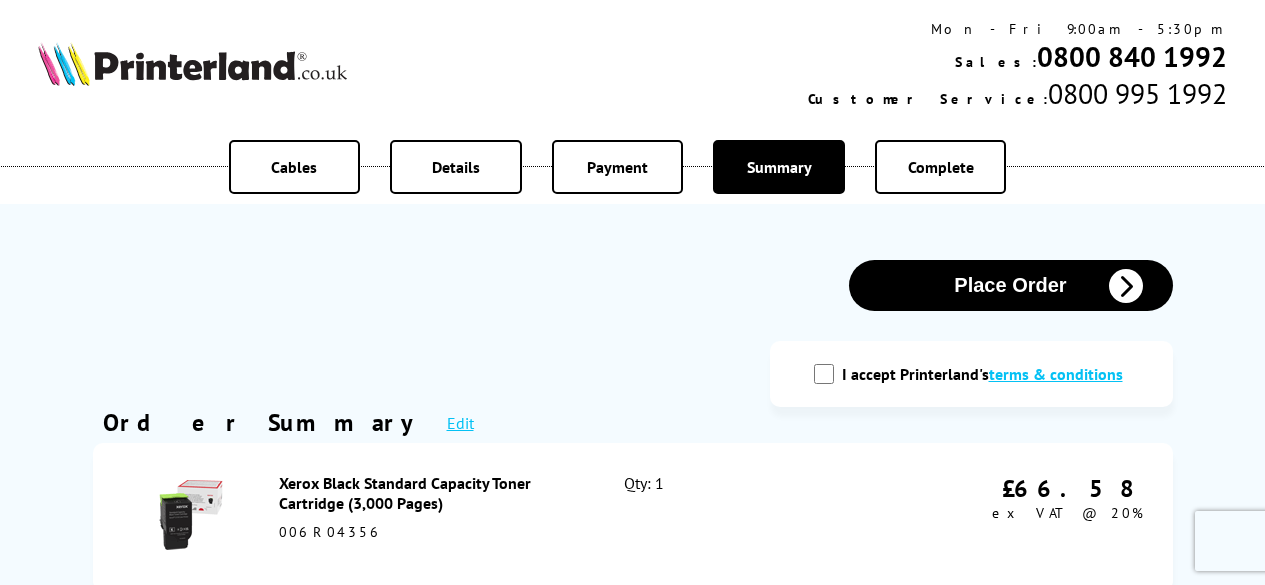 scroll, scrollTop: 0, scrollLeft: 0, axis: both 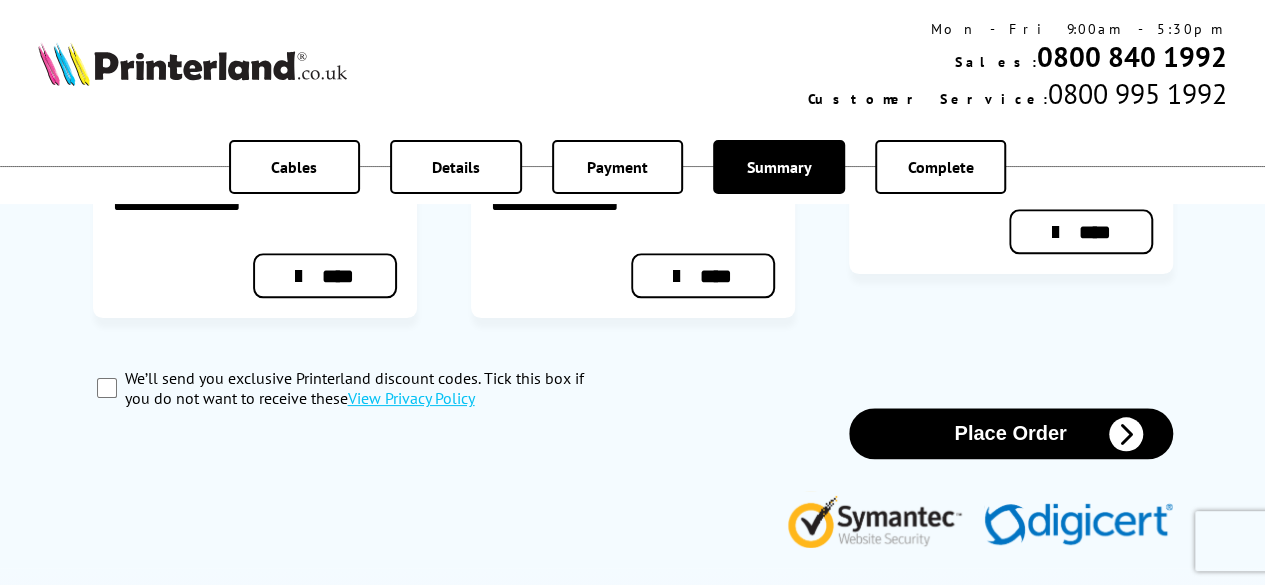 click at bounding box center [1126, 434] 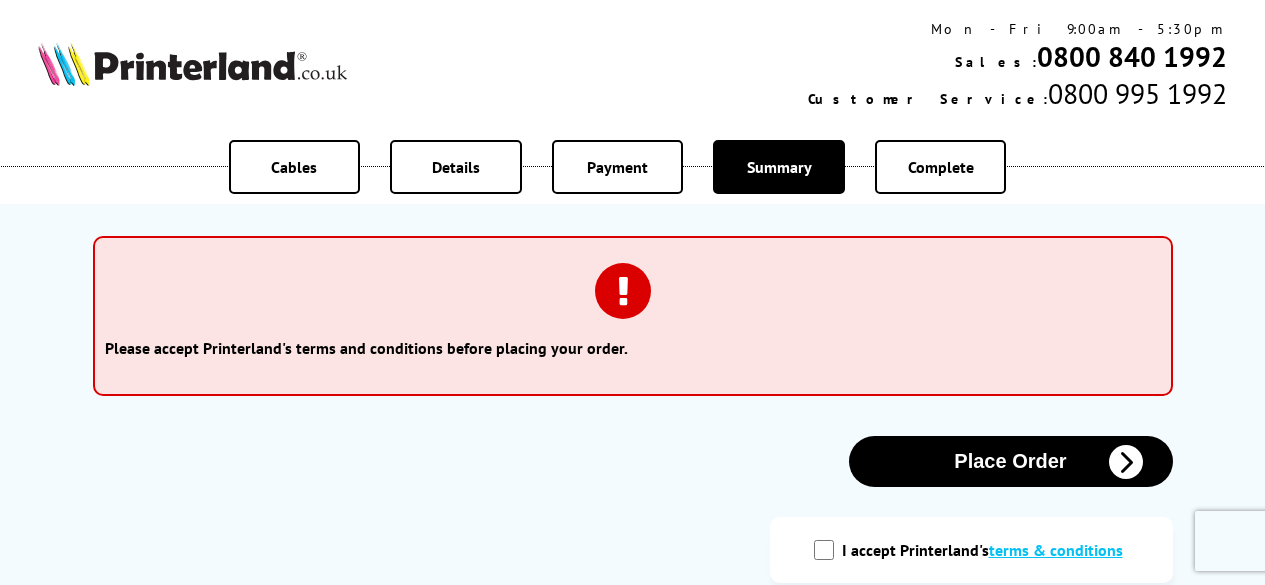 scroll, scrollTop: 0, scrollLeft: 0, axis: both 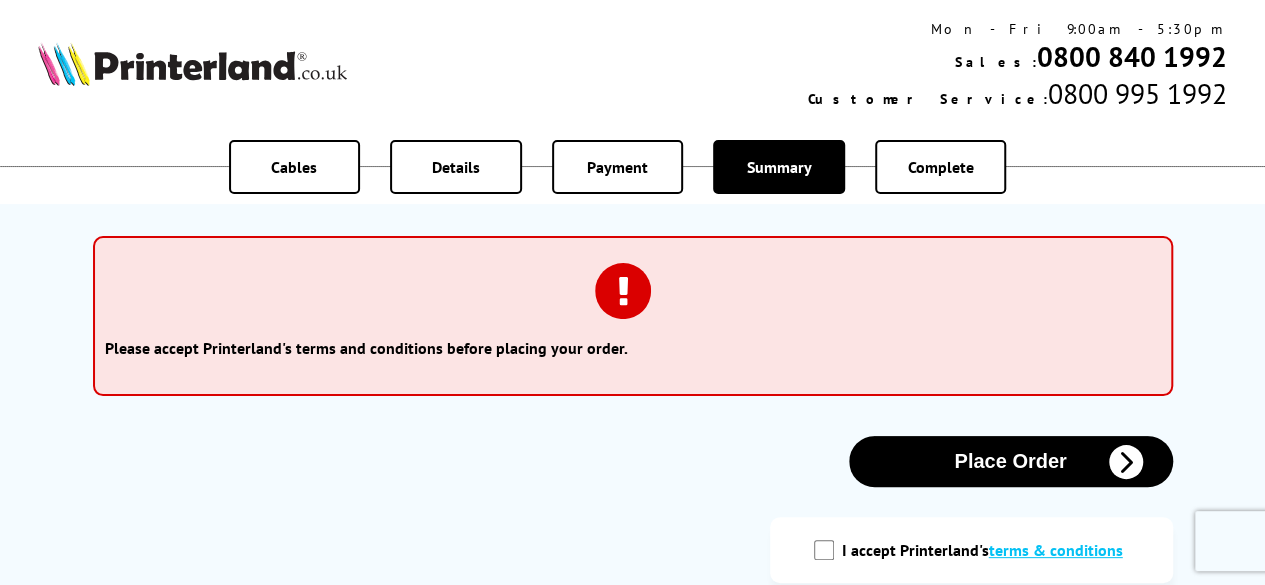 click on "I accept Printerland's  terms & conditions" at bounding box center (824, 550) 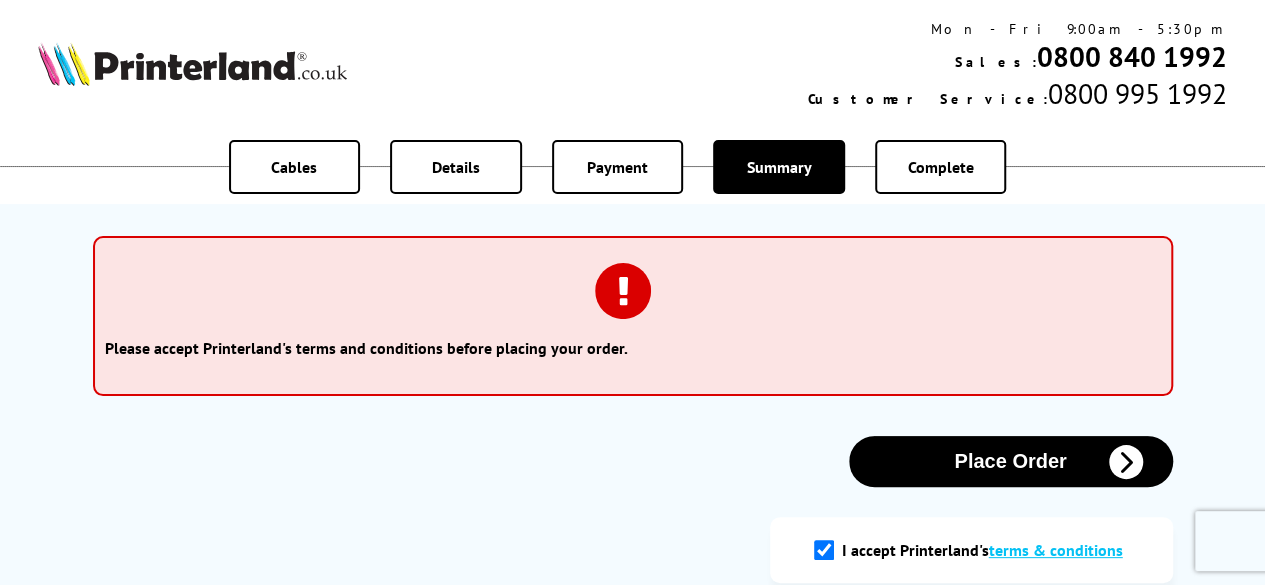 click at bounding box center (1126, 462) 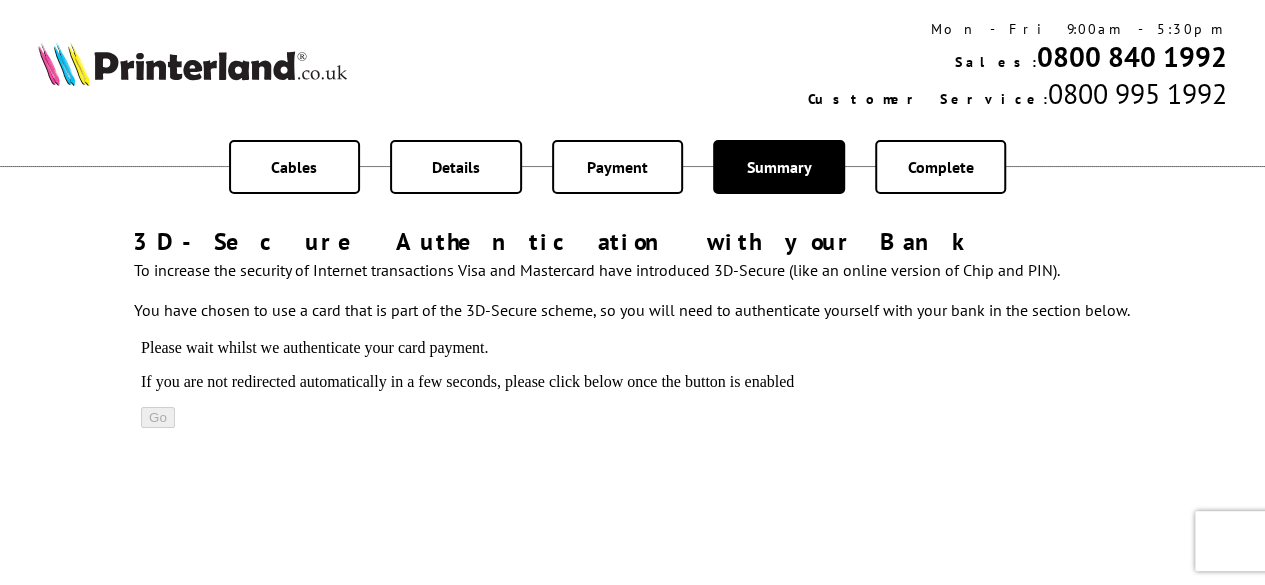 scroll, scrollTop: 0, scrollLeft: 0, axis: both 